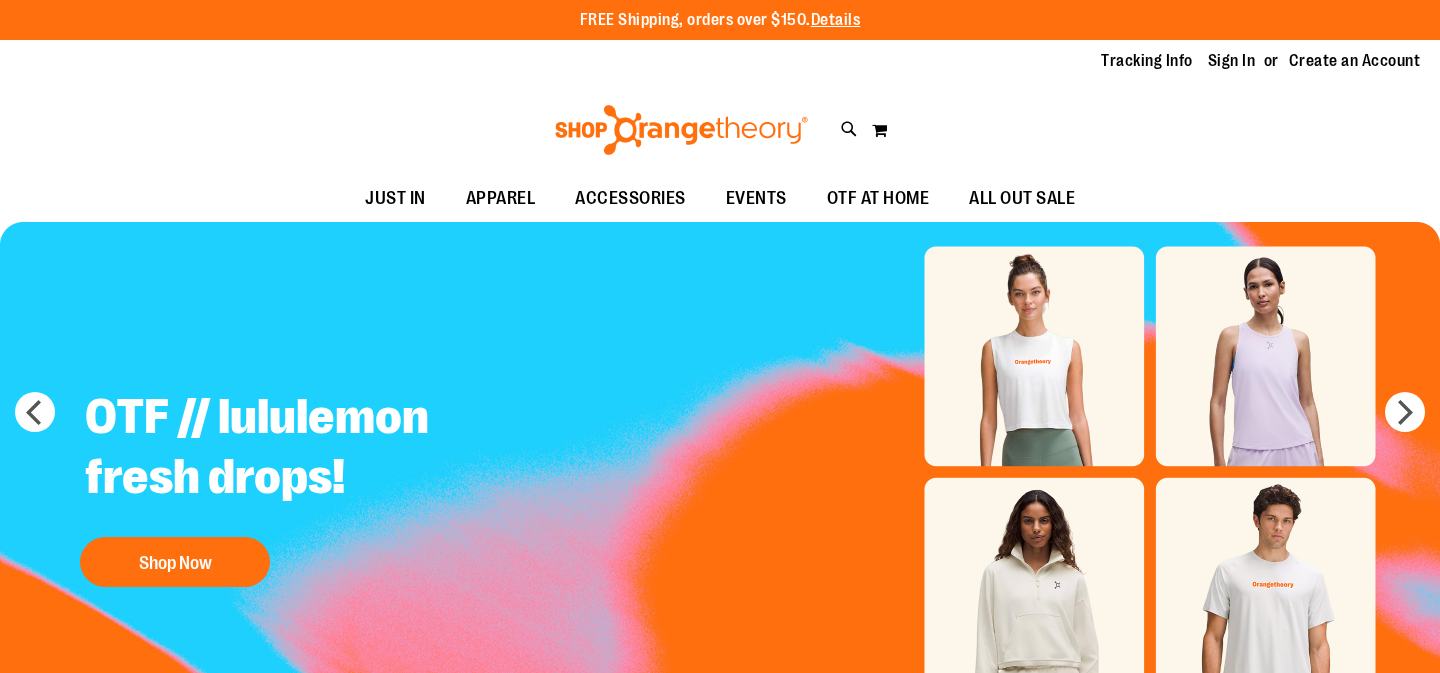 scroll, scrollTop: 0, scrollLeft: 0, axis: both 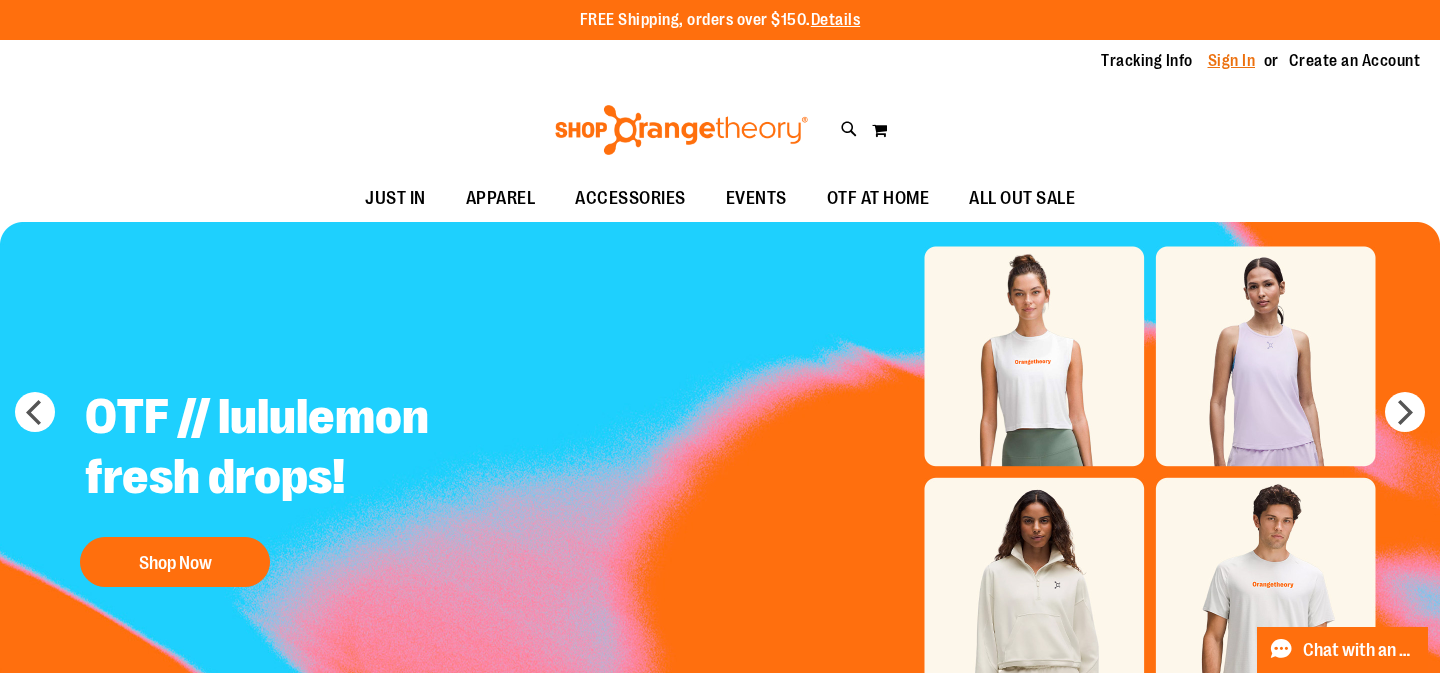 type on "**********" 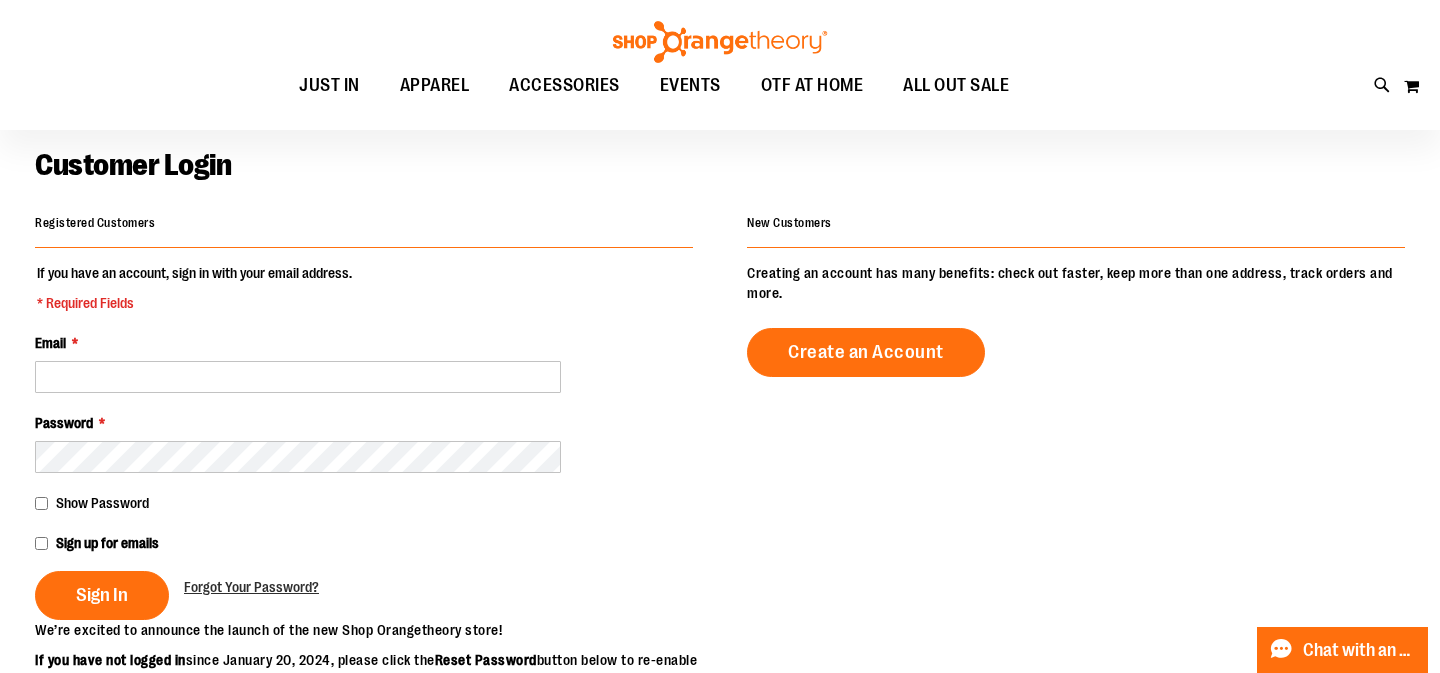 scroll, scrollTop: 133, scrollLeft: 0, axis: vertical 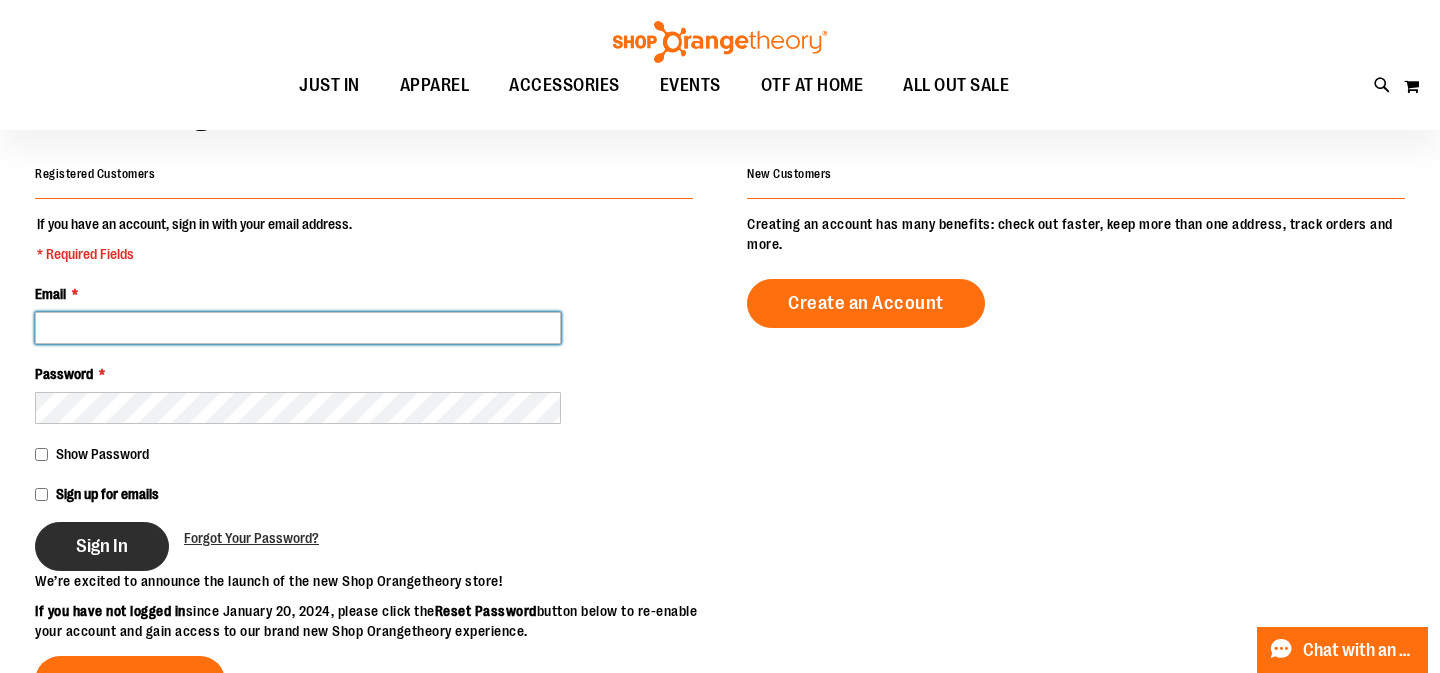 type on "**********" 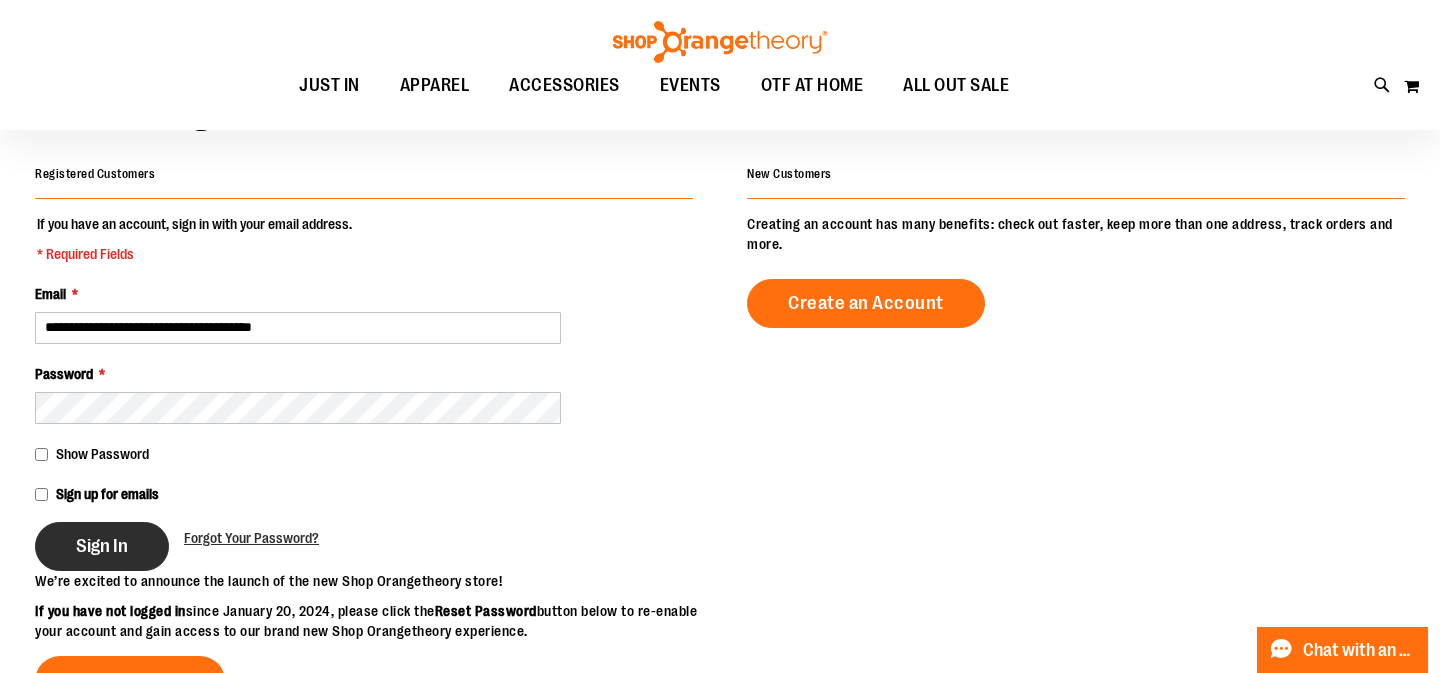 type on "**********" 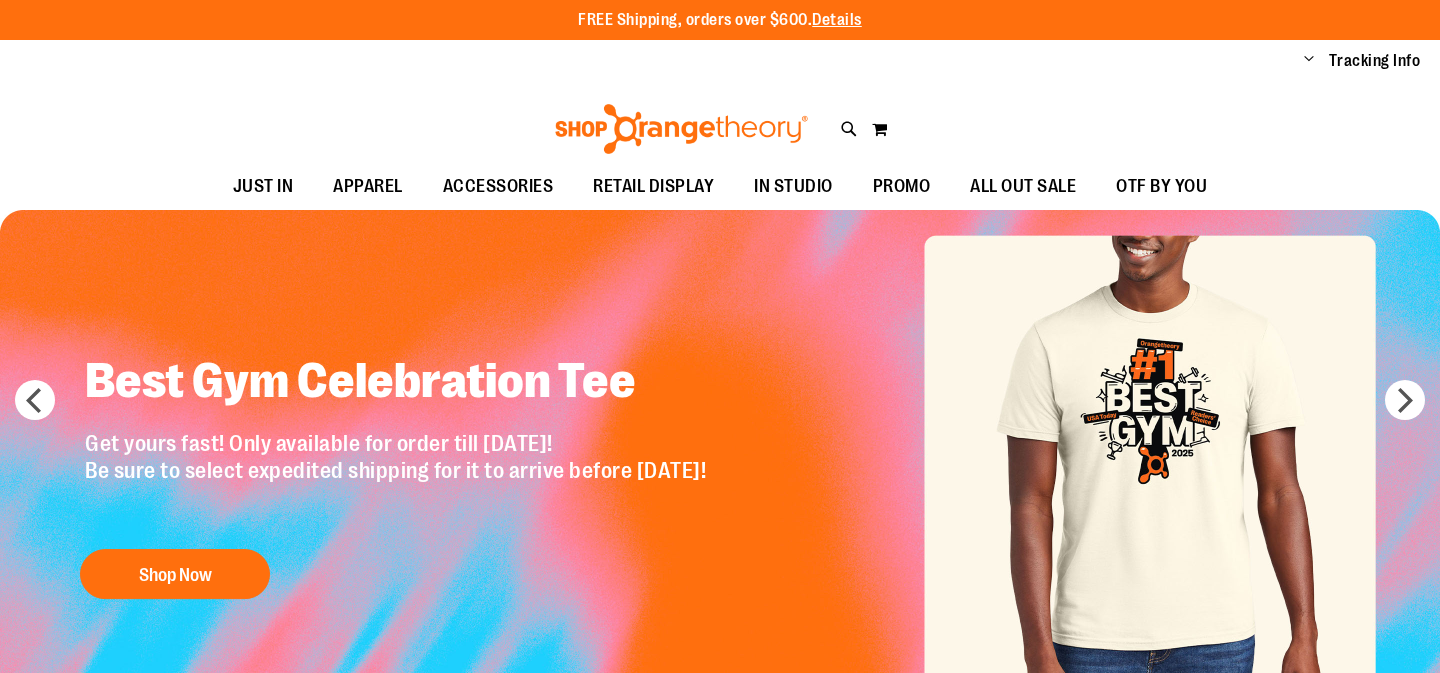 scroll, scrollTop: 0, scrollLeft: 0, axis: both 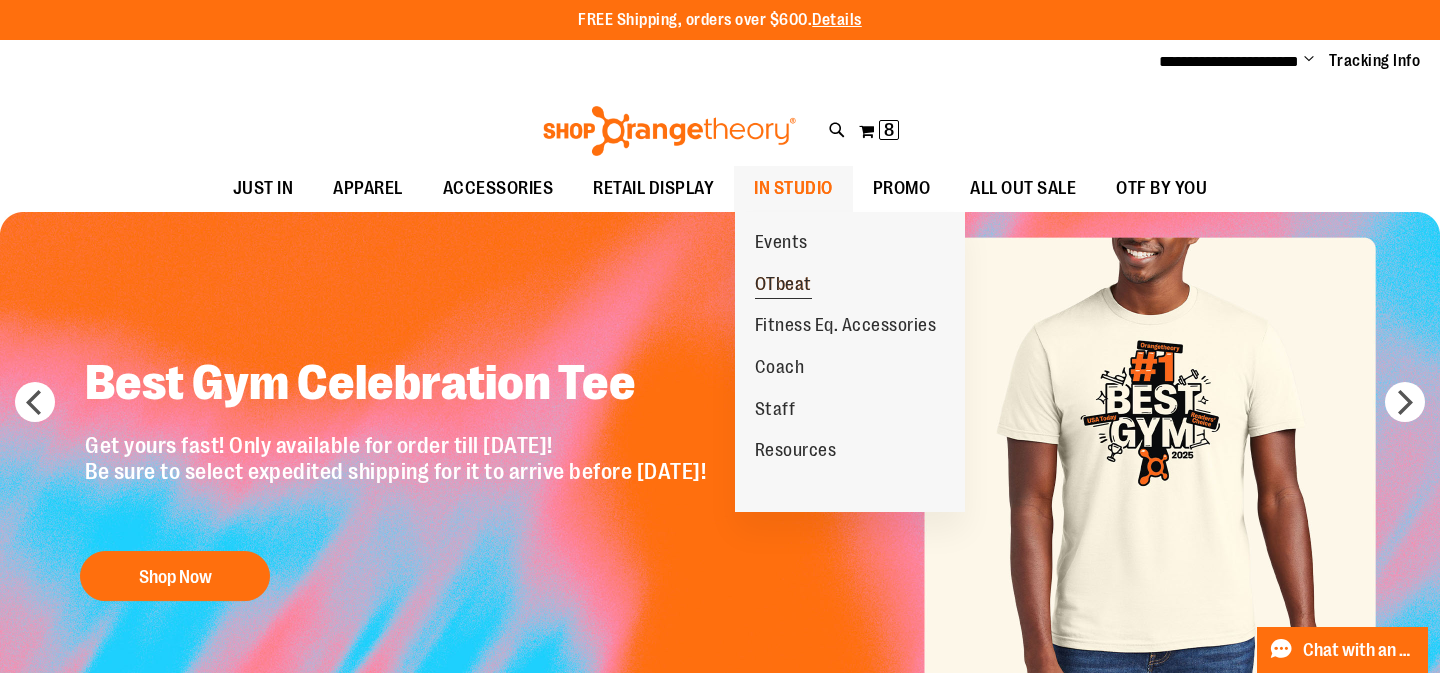 type on "**********" 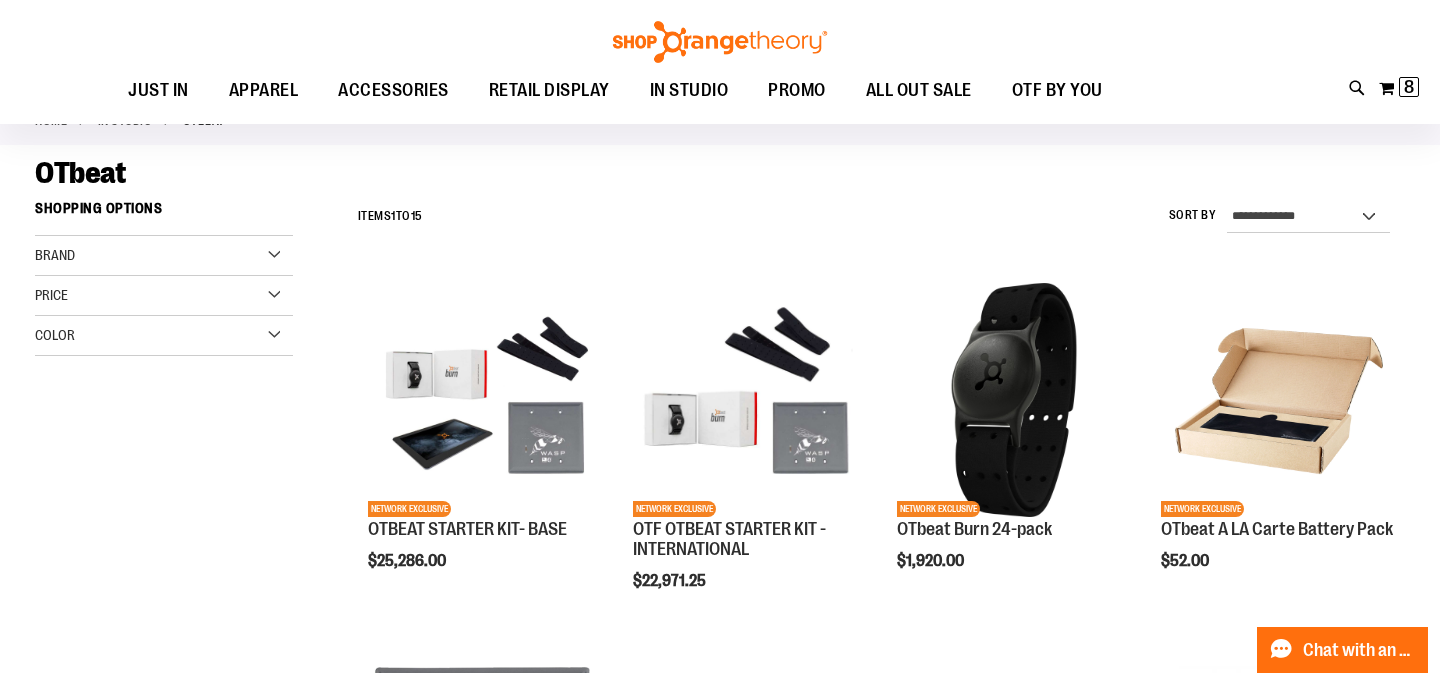 scroll, scrollTop: 114, scrollLeft: 0, axis: vertical 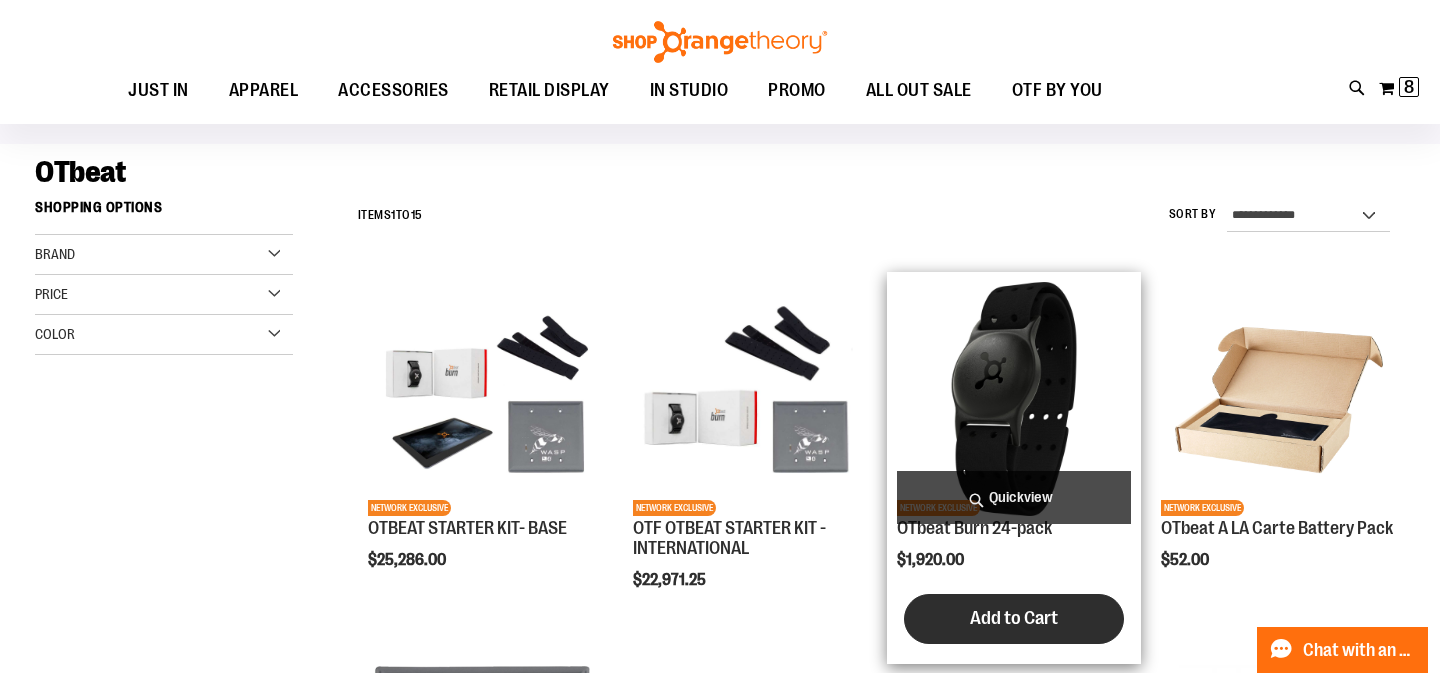 type on "**********" 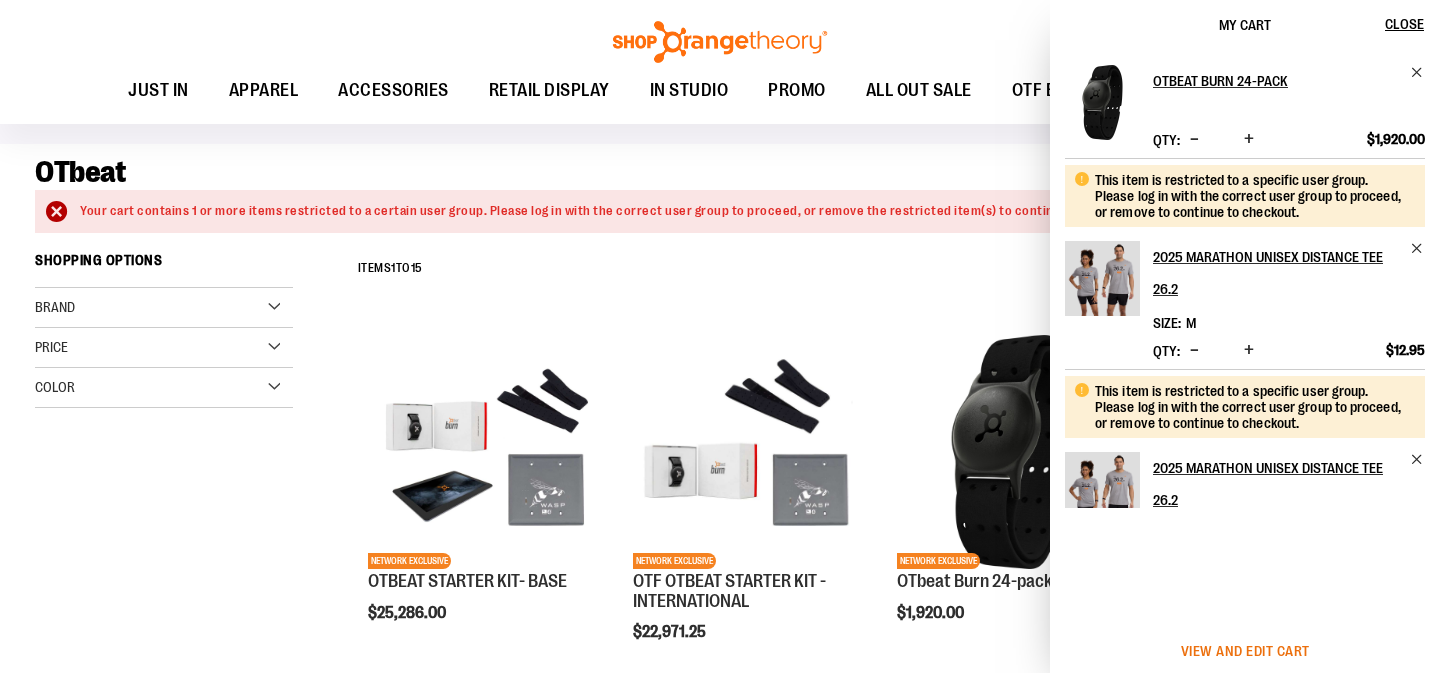 click on "View and edit cart" at bounding box center [1245, 651] 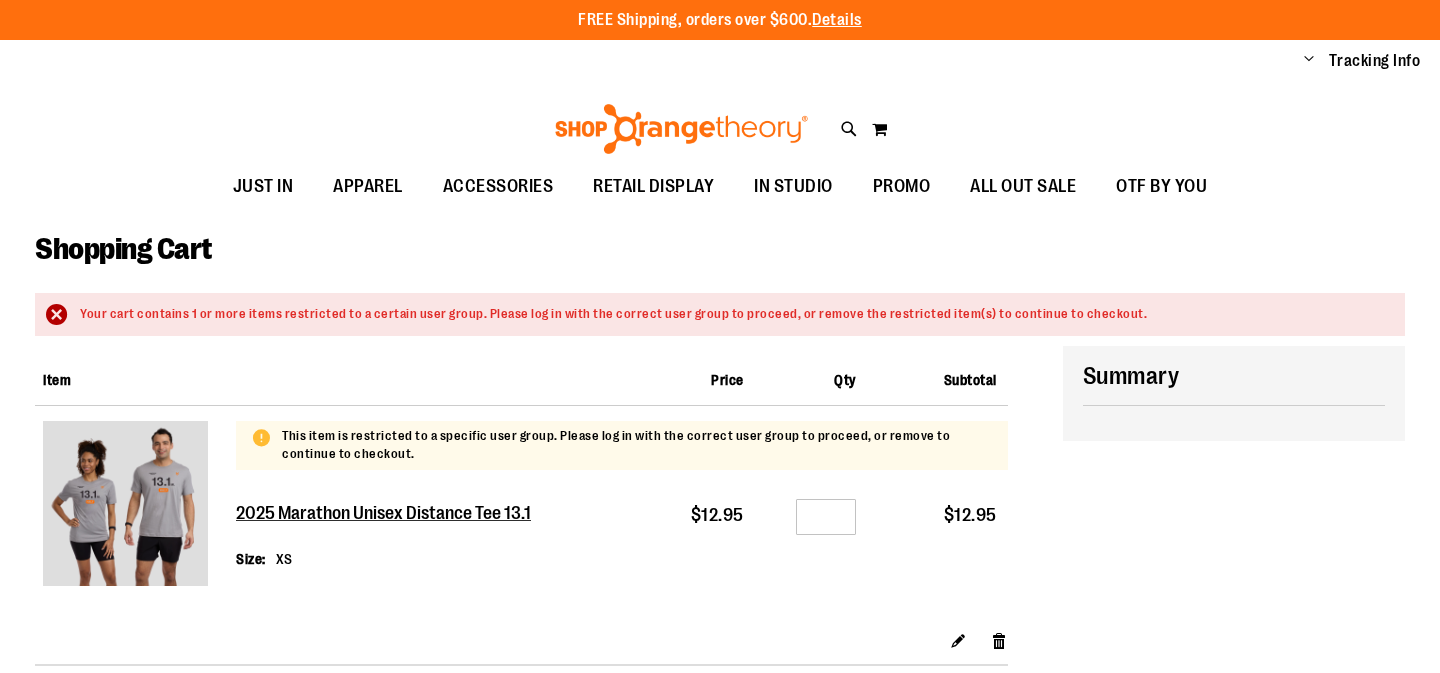 scroll, scrollTop: 0, scrollLeft: 0, axis: both 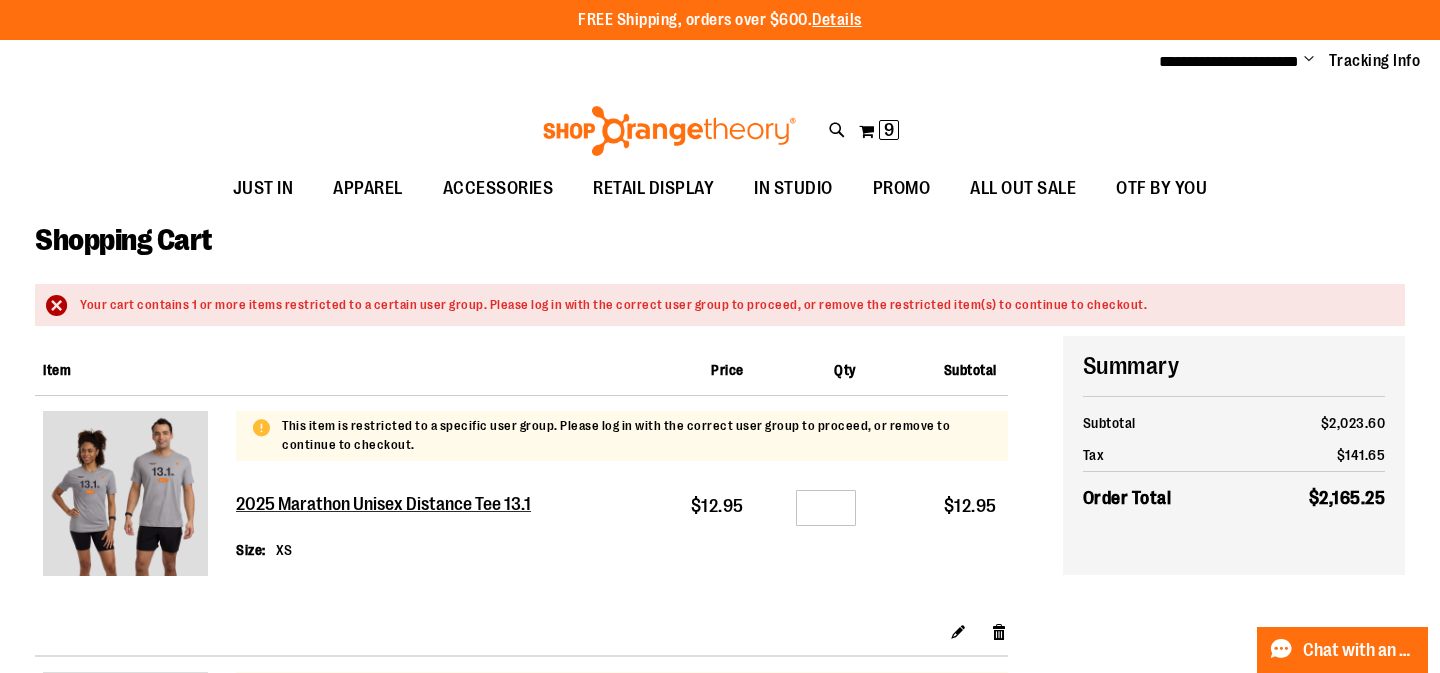 type on "**********" 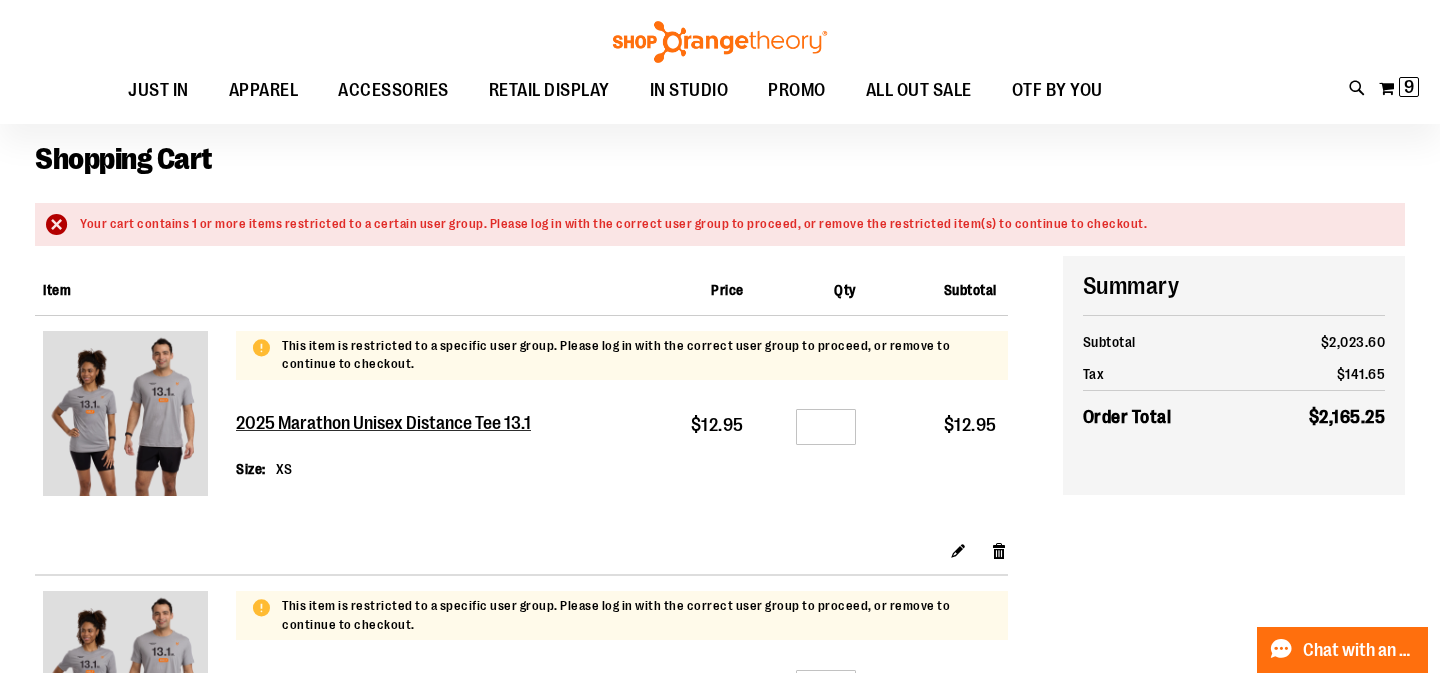 scroll, scrollTop: 71, scrollLeft: 0, axis: vertical 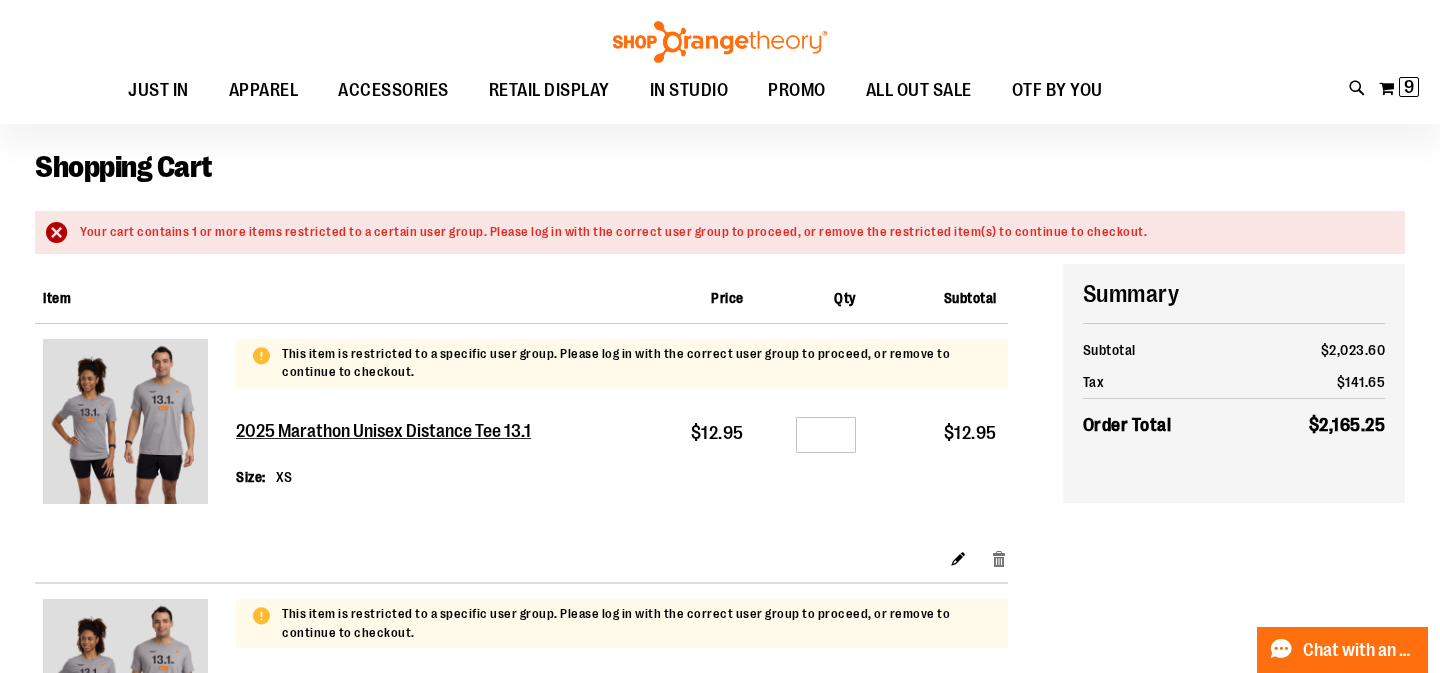 click on "Remove item" at bounding box center (999, 557) 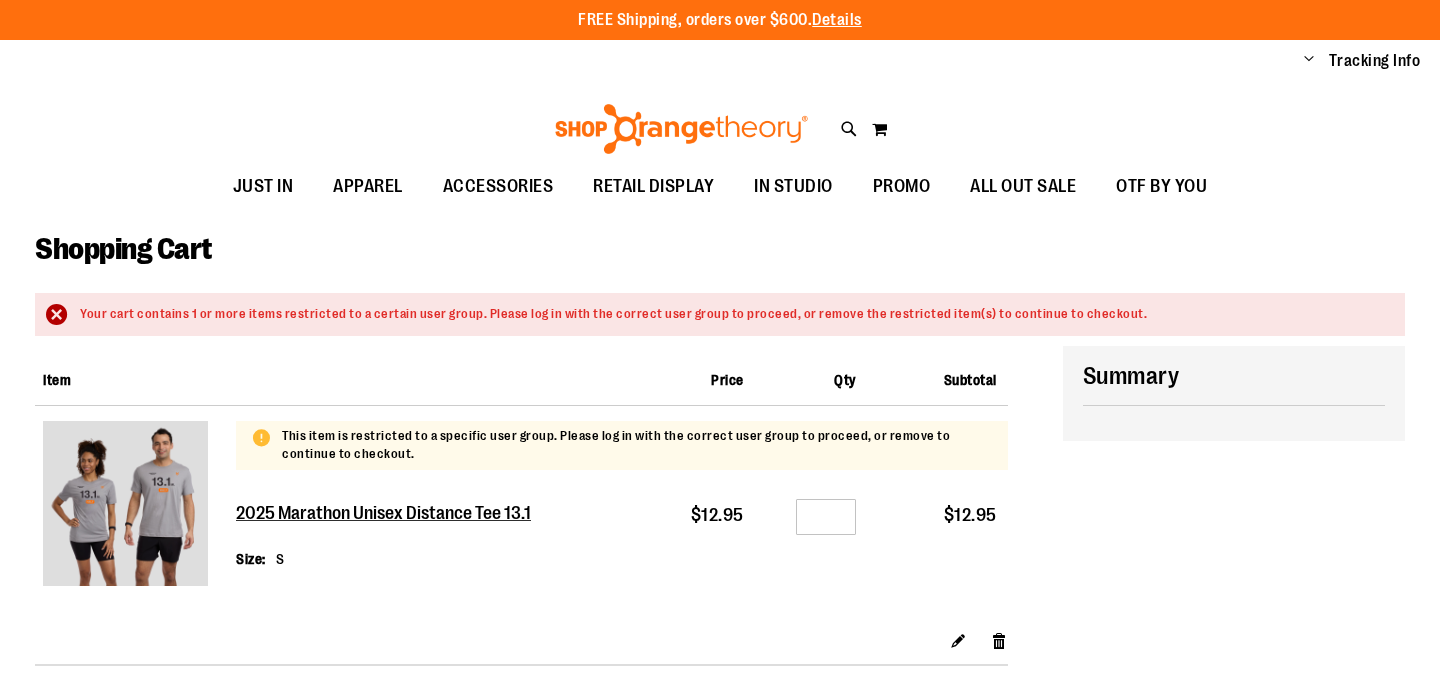 scroll, scrollTop: 0, scrollLeft: 0, axis: both 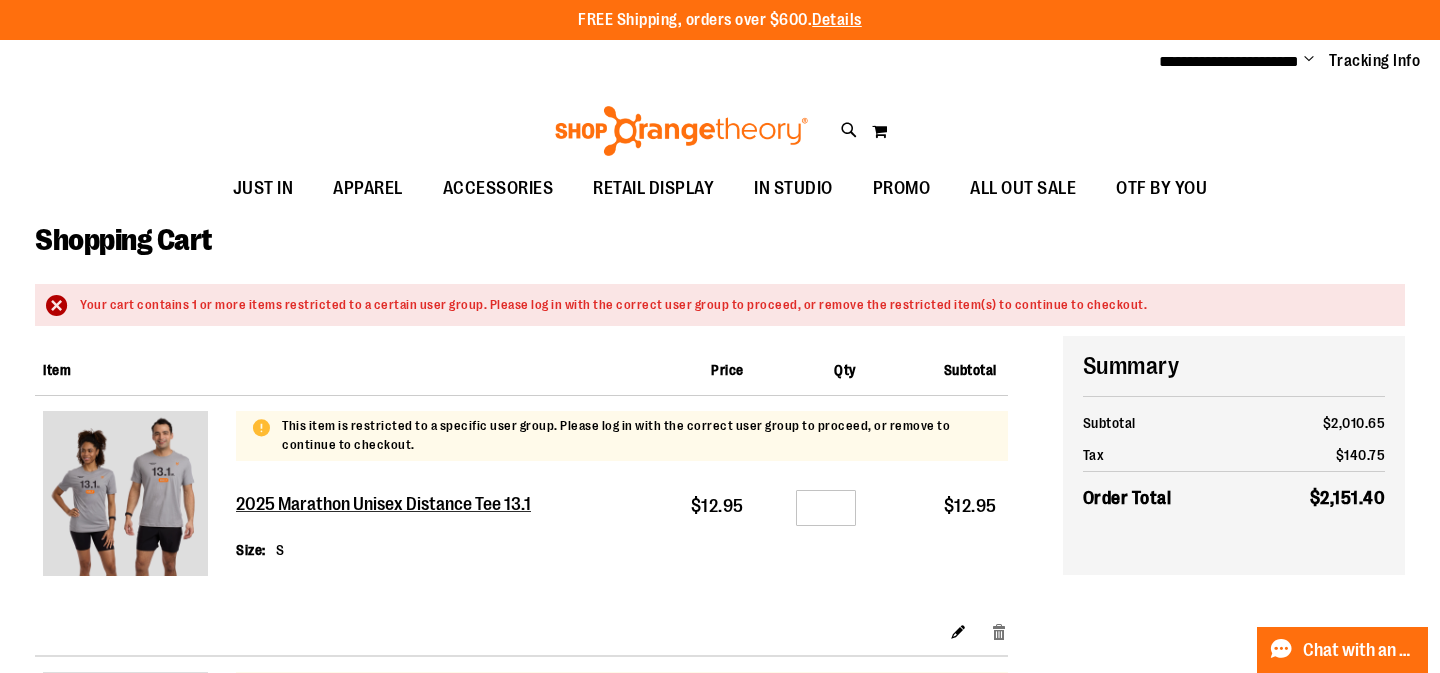 type on "**********" 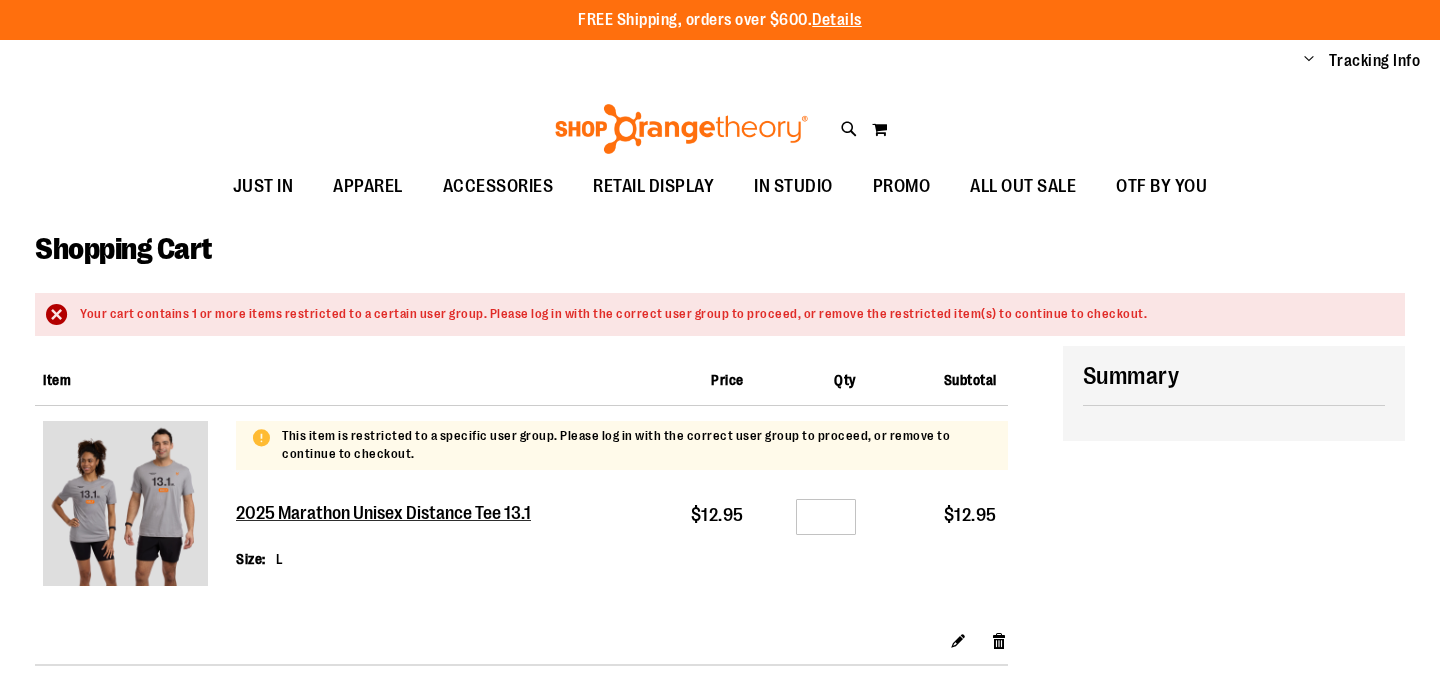 scroll, scrollTop: 0, scrollLeft: 0, axis: both 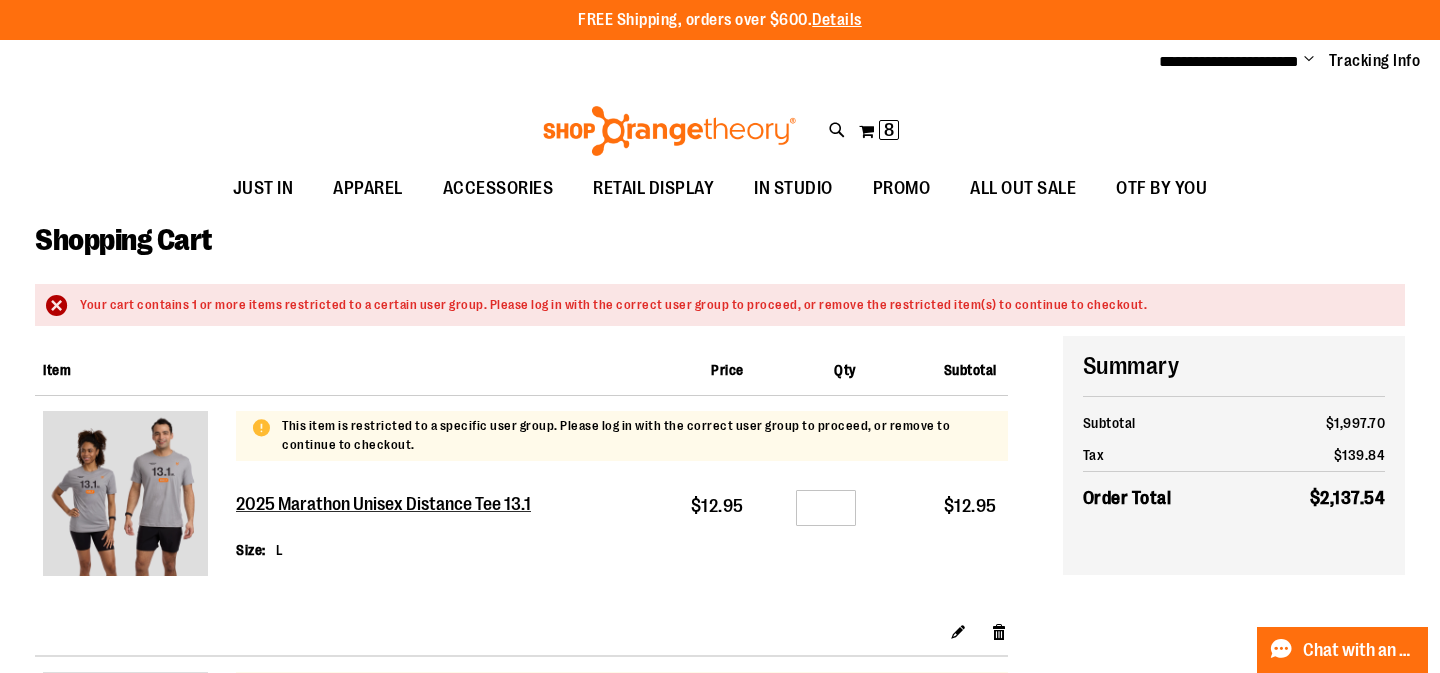 type on "**********" 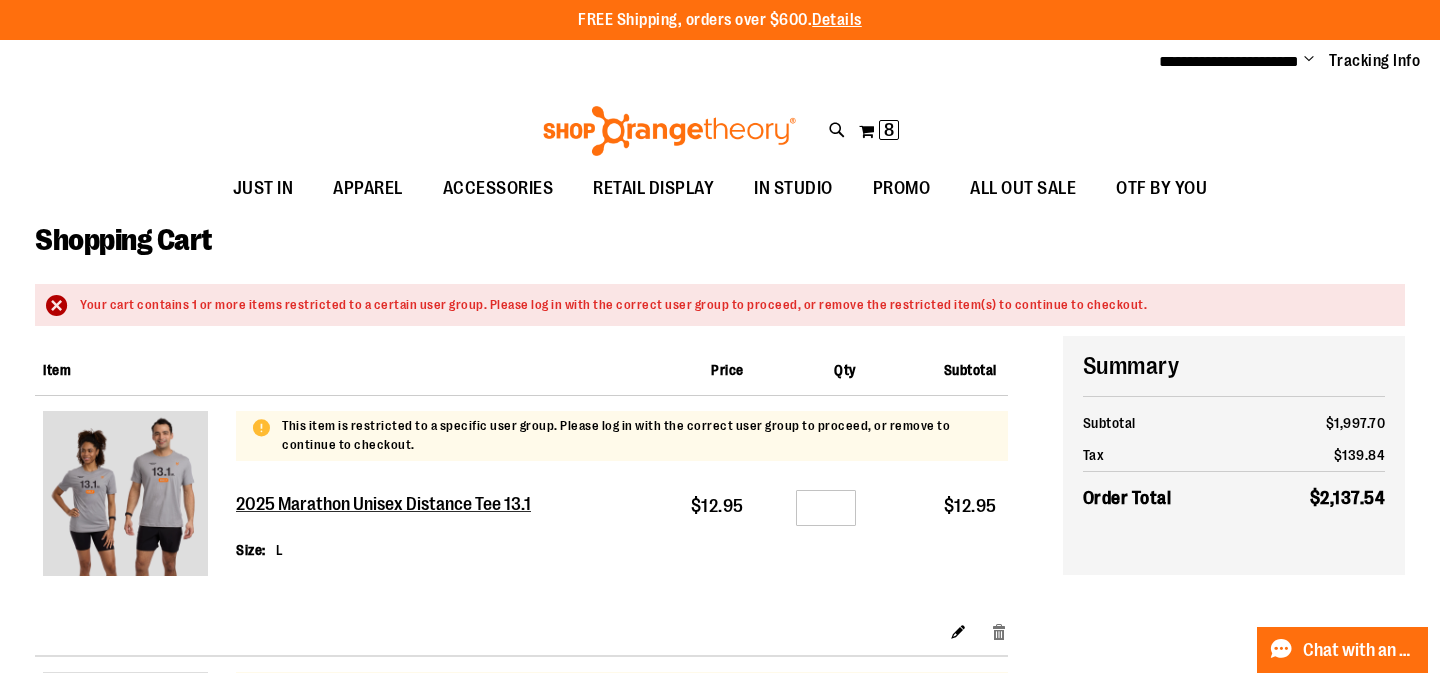click on "Remove item" at bounding box center [999, 630] 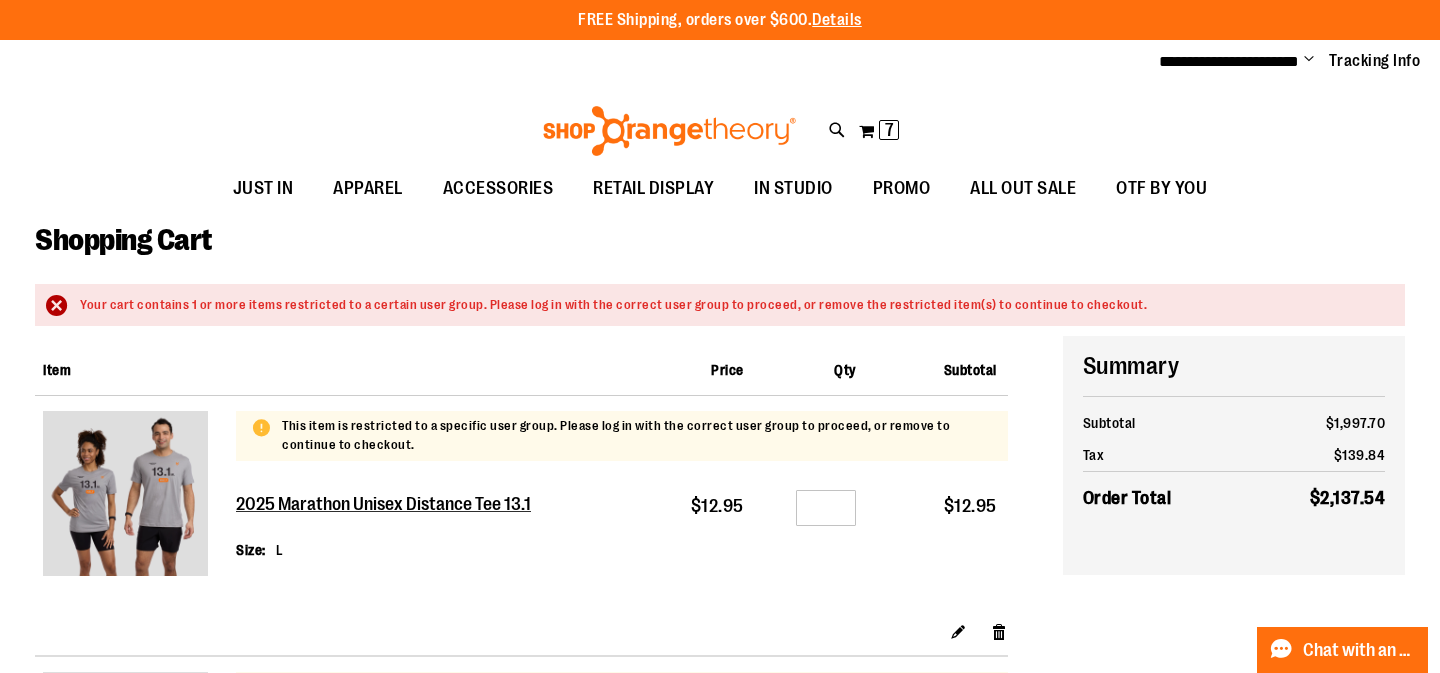 click at bounding box center (720, 673) 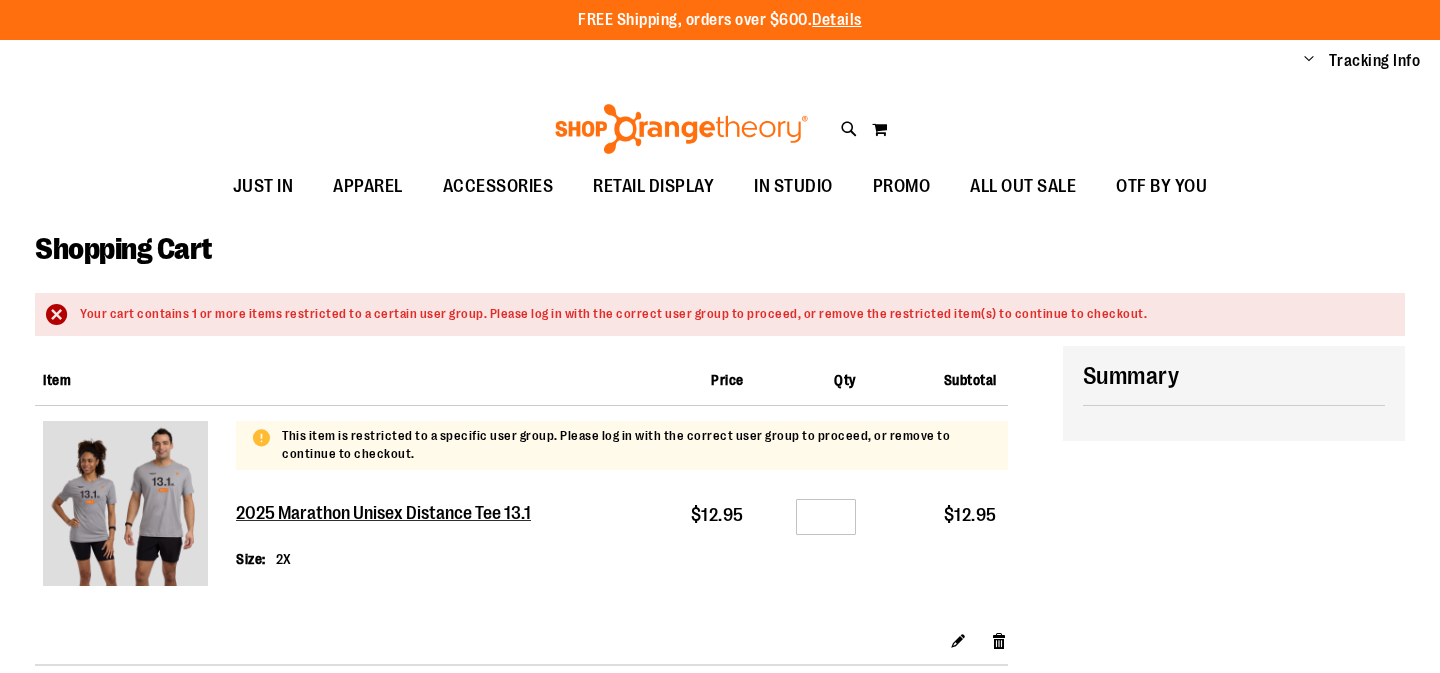 scroll, scrollTop: 0, scrollLeft: 0, axis: both 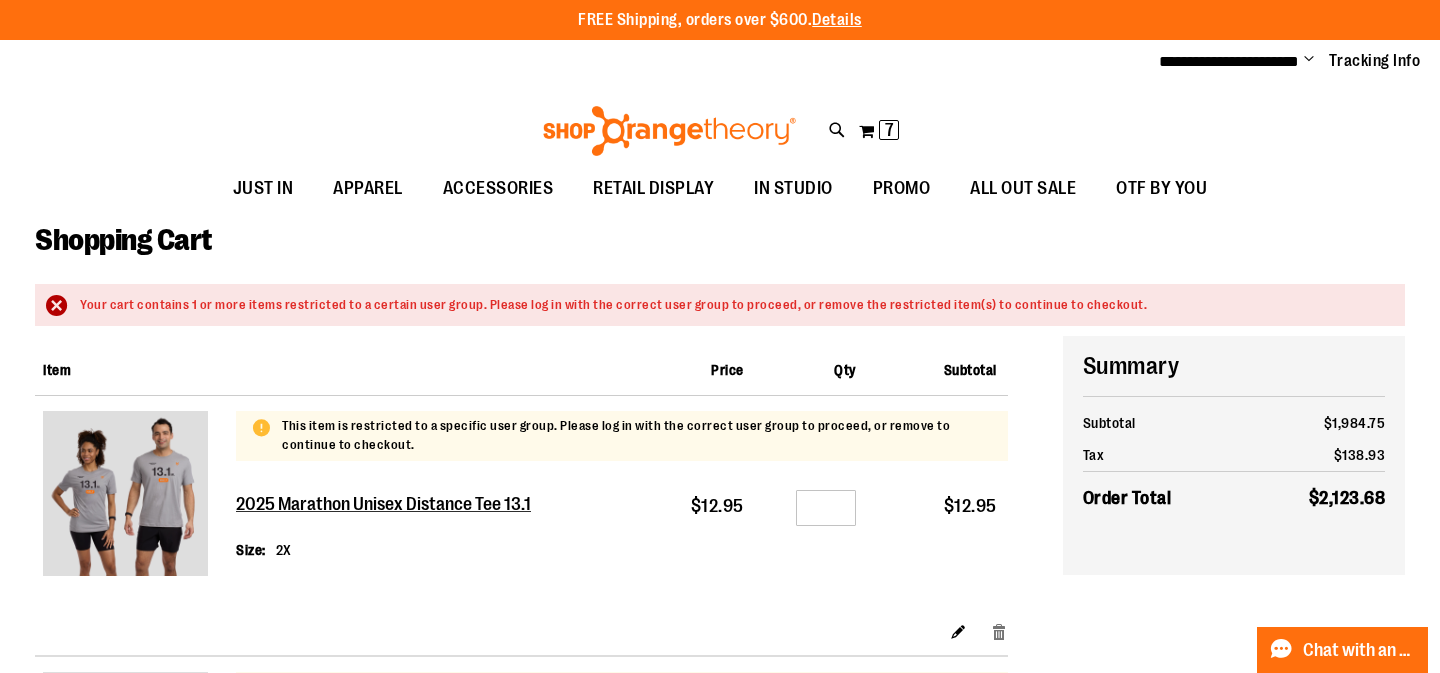 type on "**********" 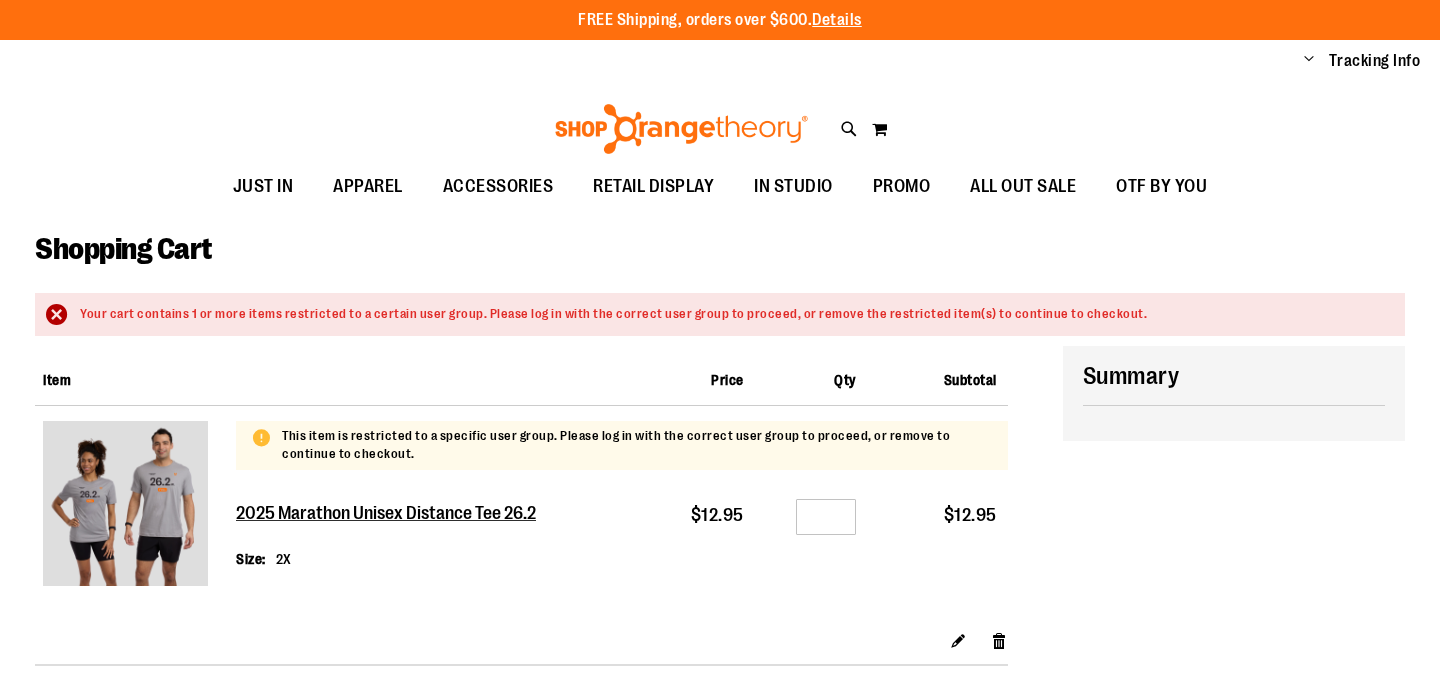 scroll, scrollTop: 0, scrollLeft: 0, axis: both 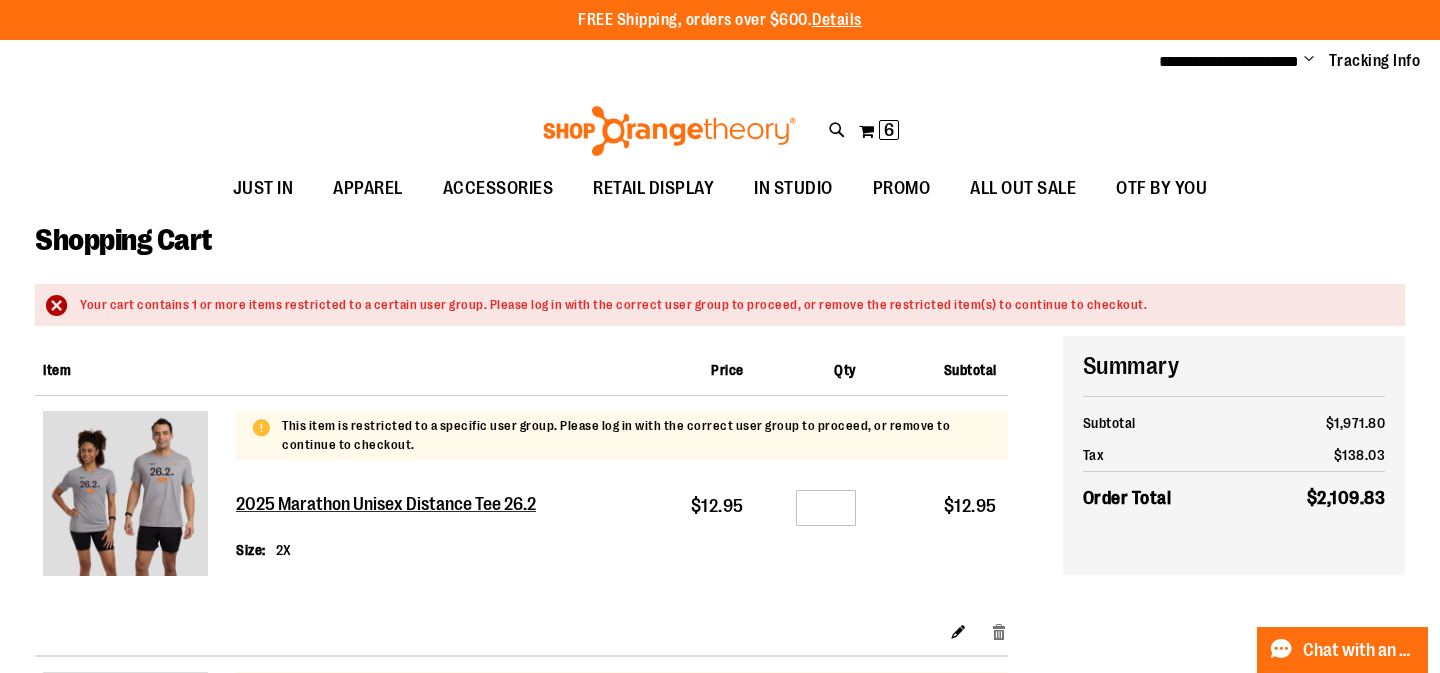 type on "**********" 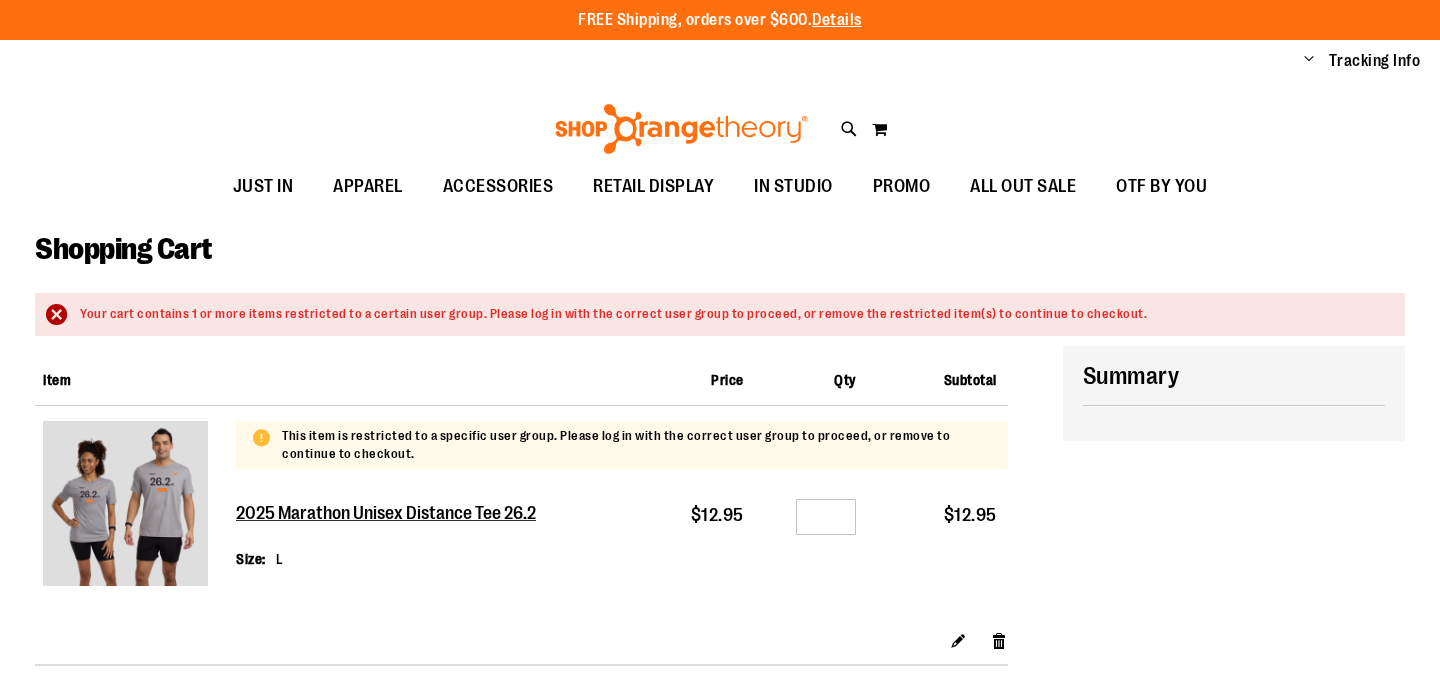 scroll, scrollTop: 0, scrollLeft: 0, axis: both 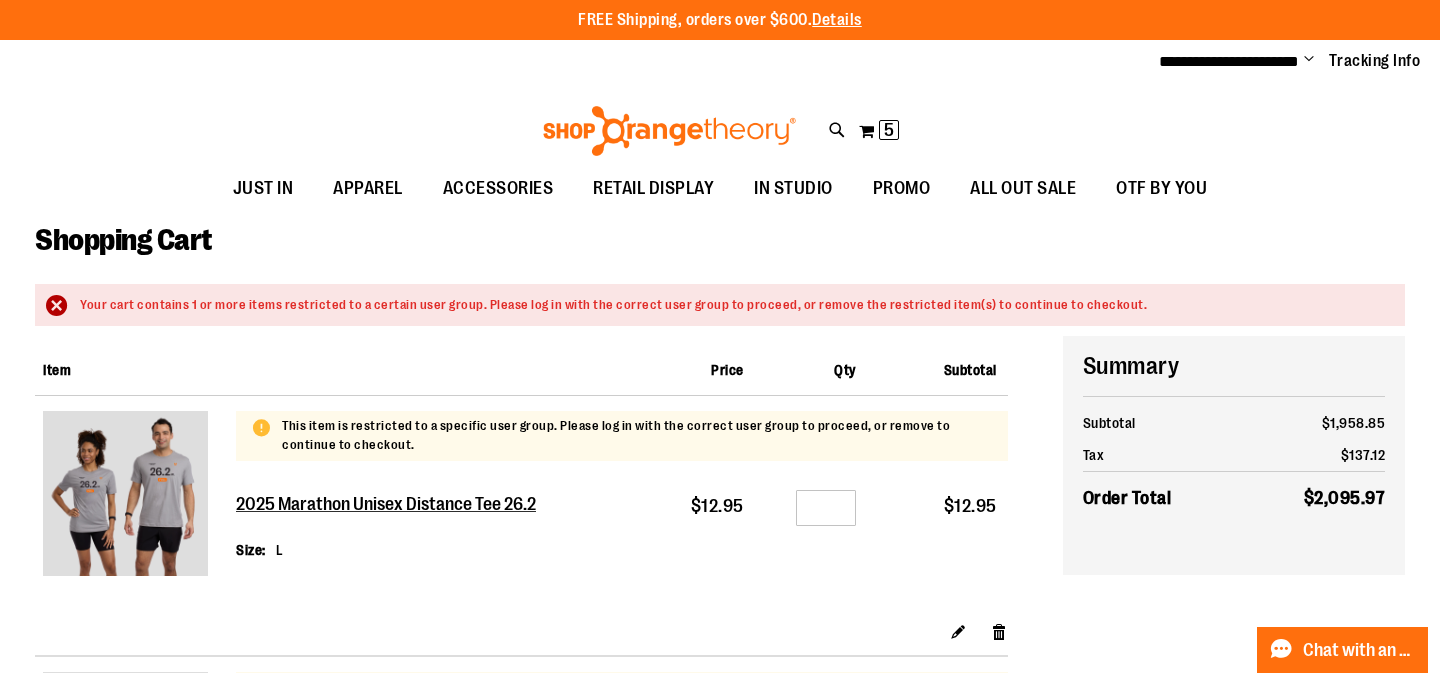 type on "**********" 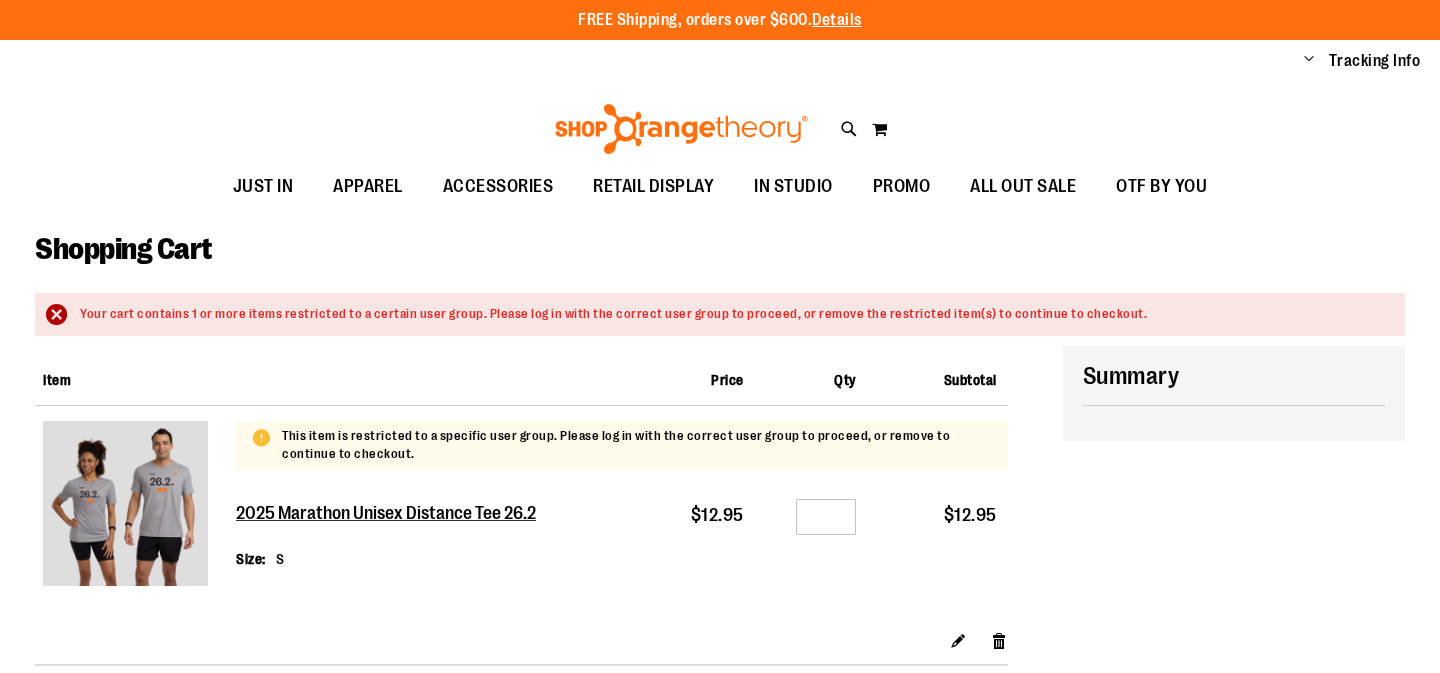 scroll, scrollTop: 0, scrollLeft: 0, axis: both 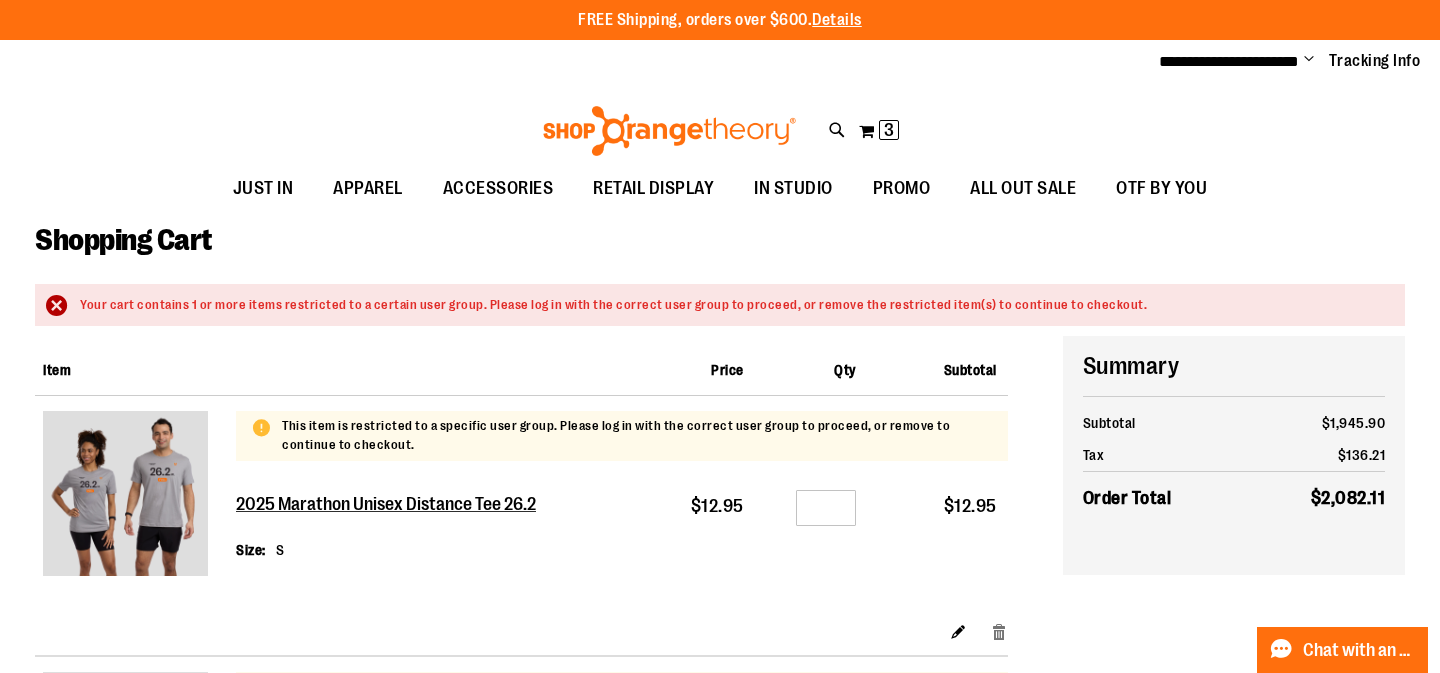 type on "**********" 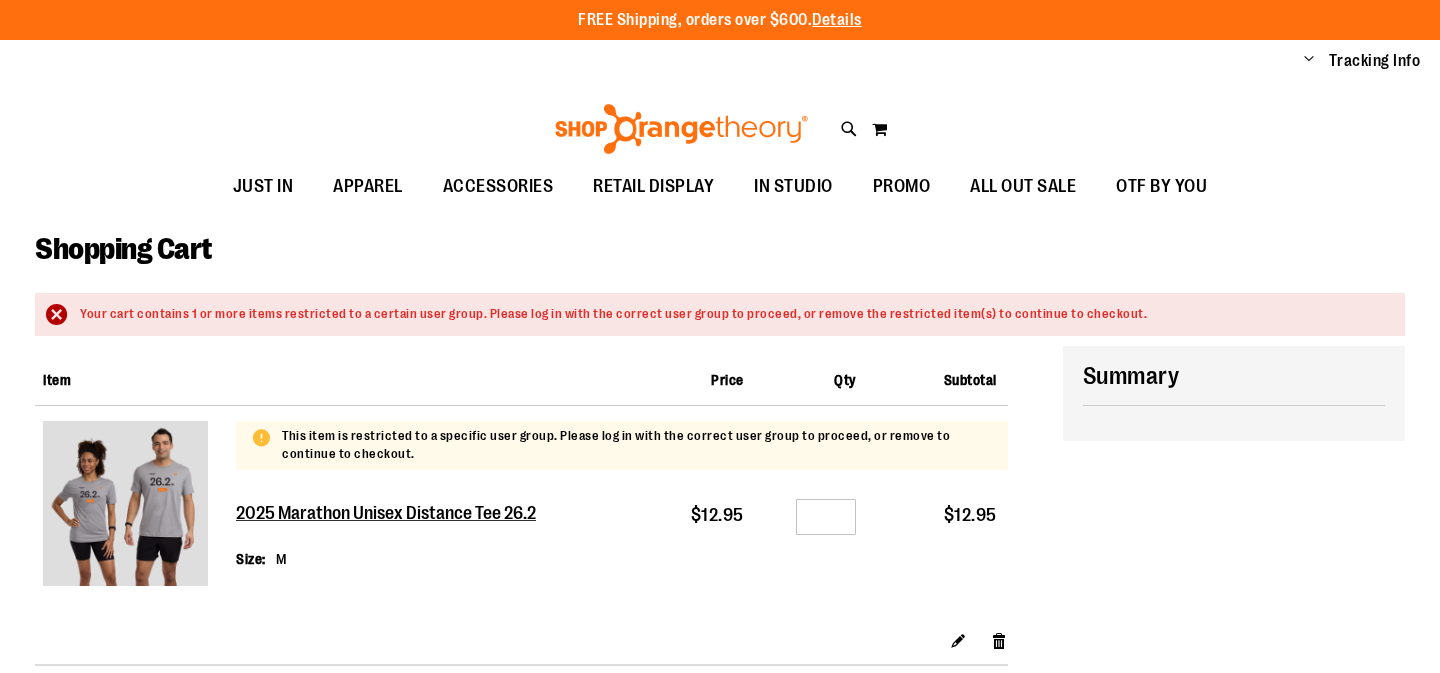 scroll, scrollTop: 0, scrollLeft: 0, axis: both 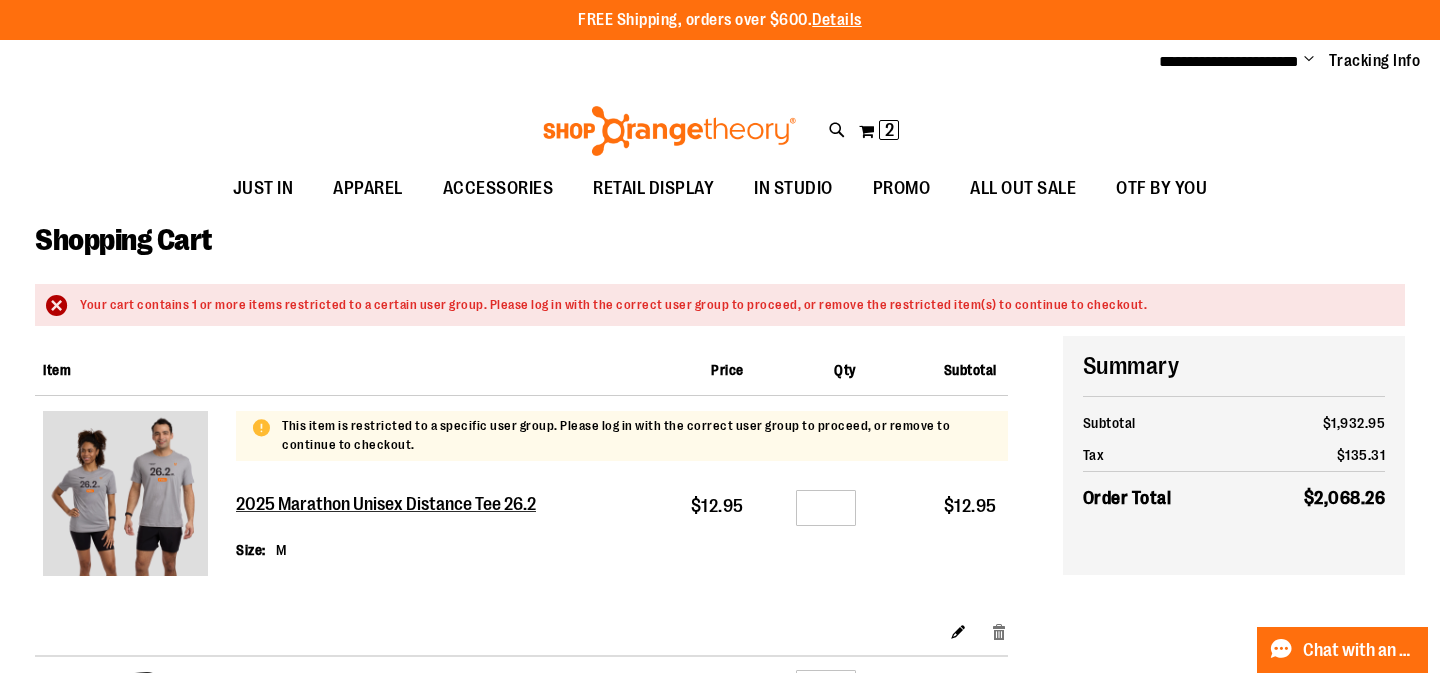 type on "**********" 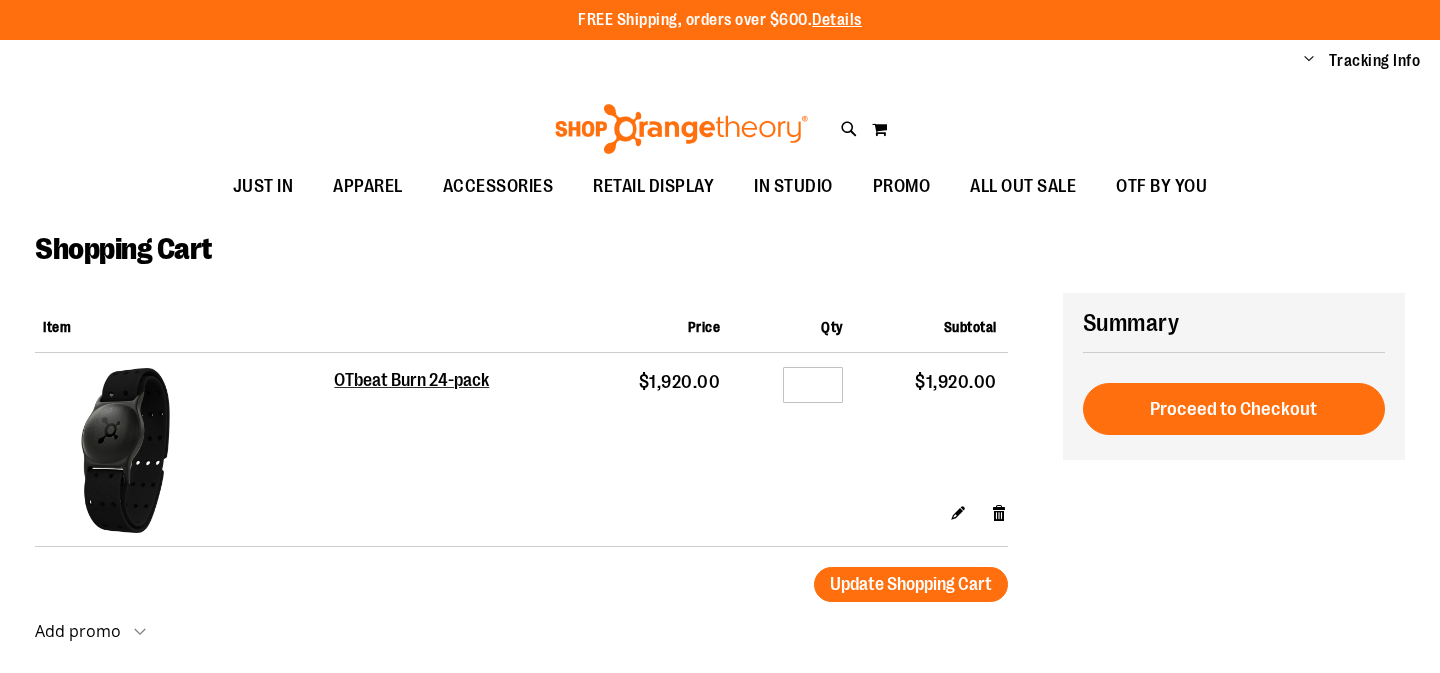 scroll, scrollTop: 0, scrollLeft: 0, axis: both 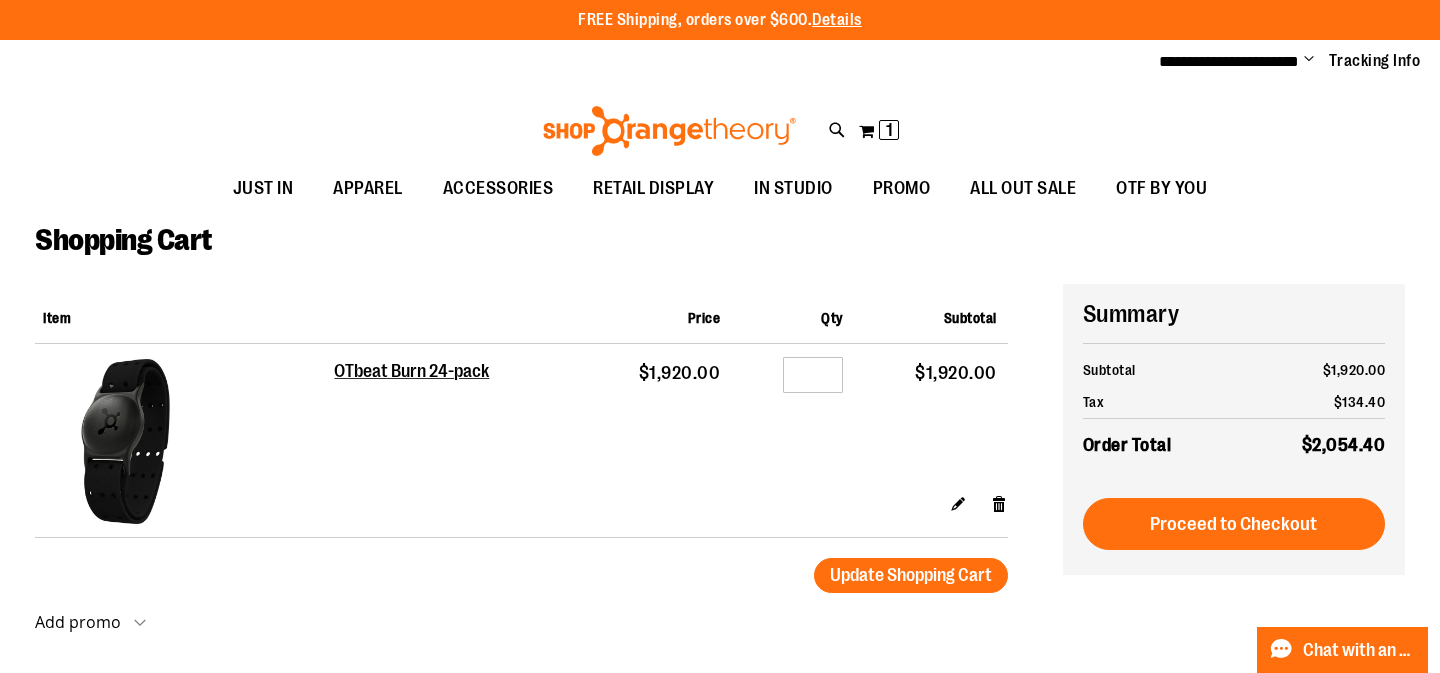 type on "**********" 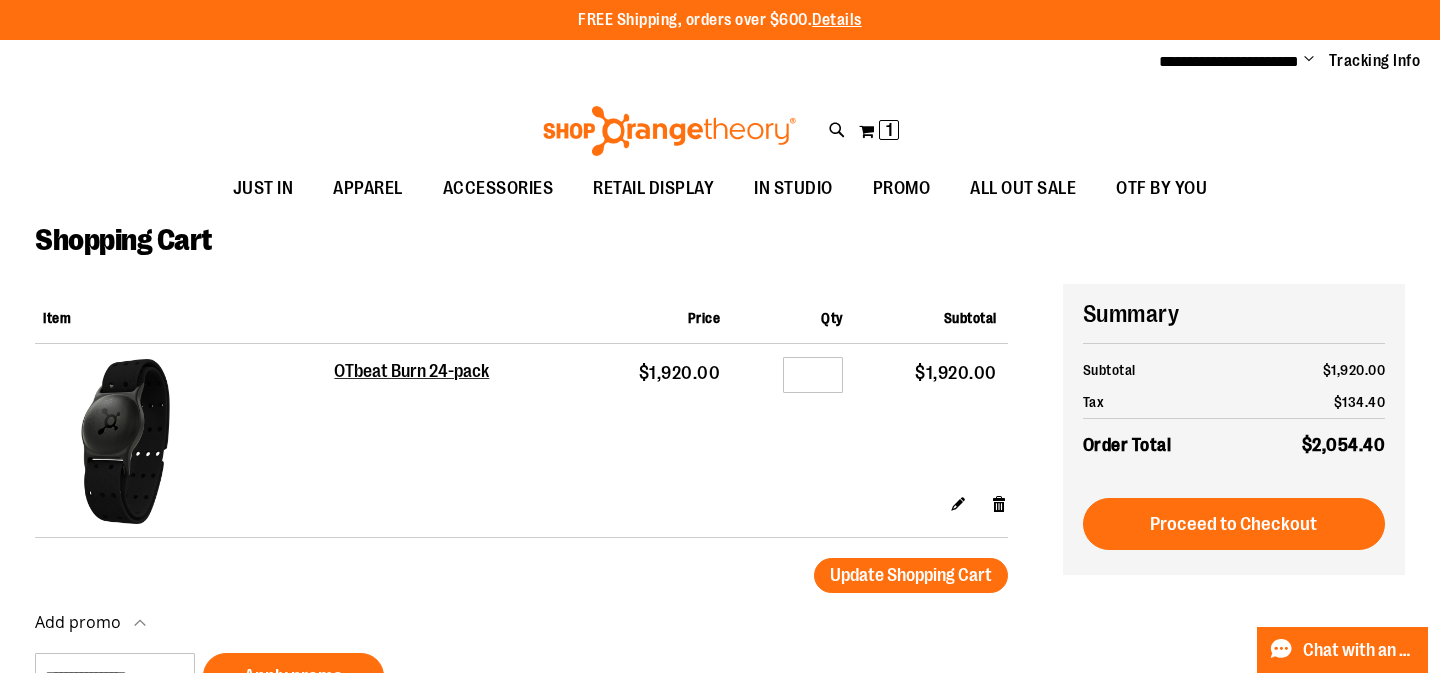 type on "*********" 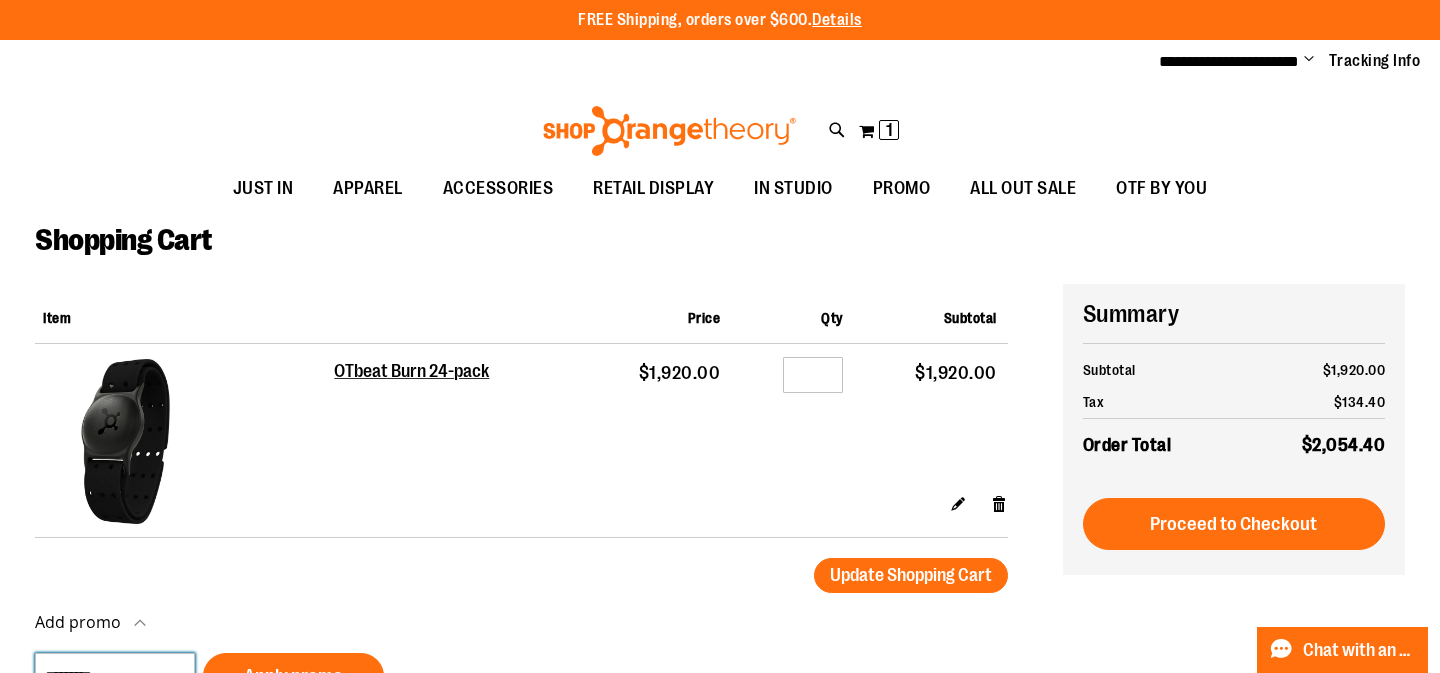 scroll, scrollTop: 25, scrollLeft: 0, axis: vertical 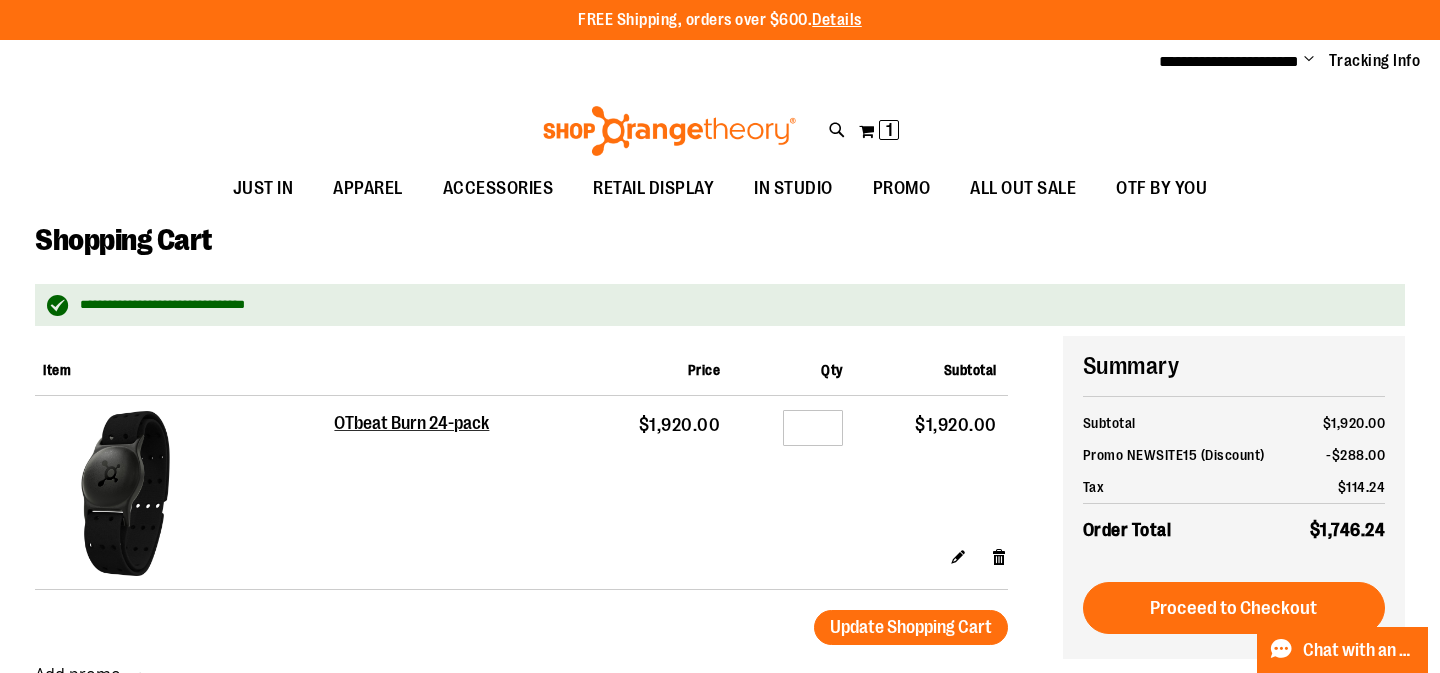 type on "**********" 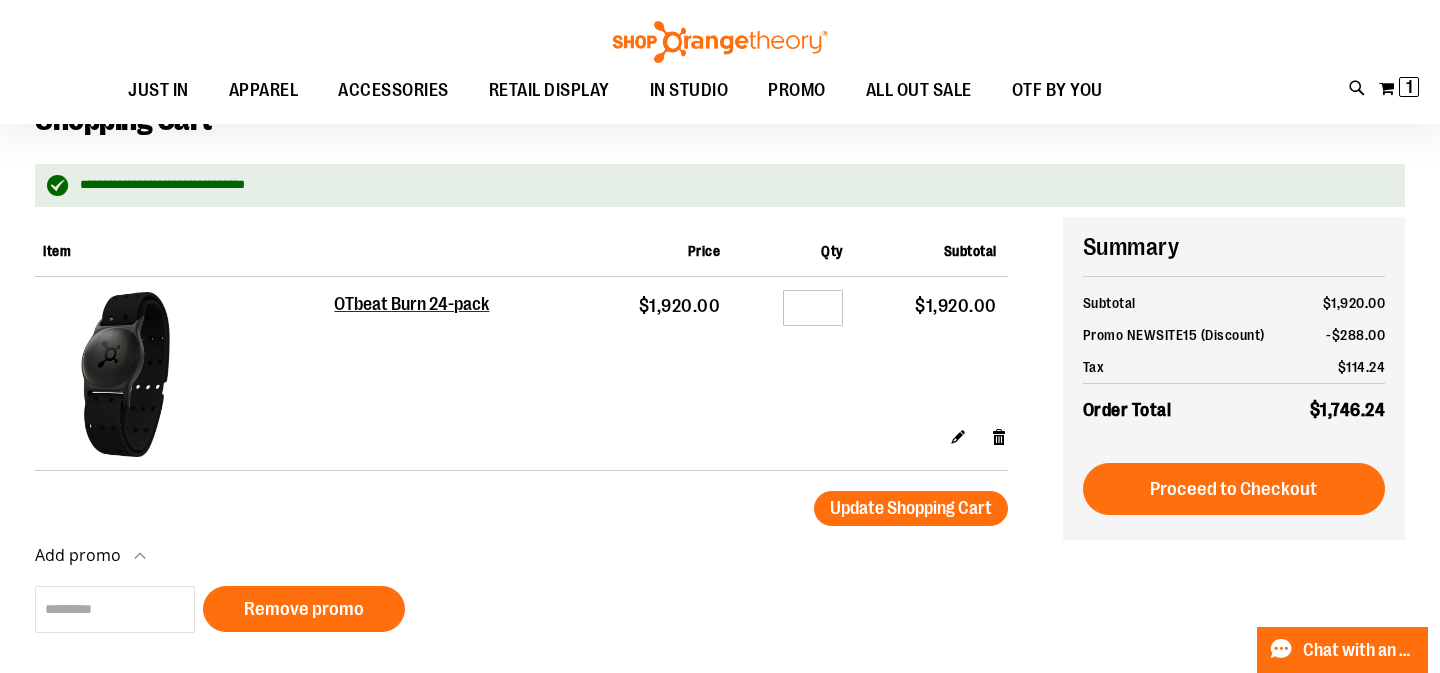scroll, scrollTop: 133, scrollLeft: 0, axis: vertical 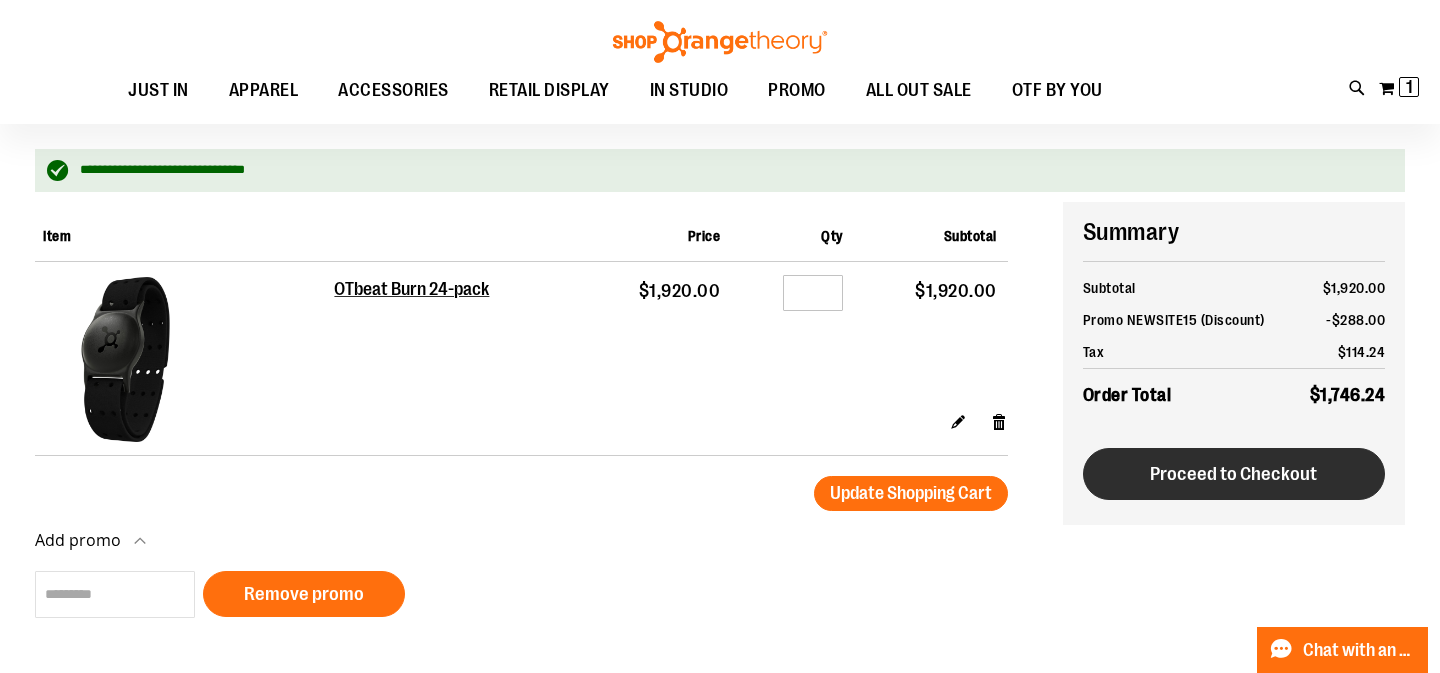 click on "Proceed to Checkout" at bounding box center (1233, 474) 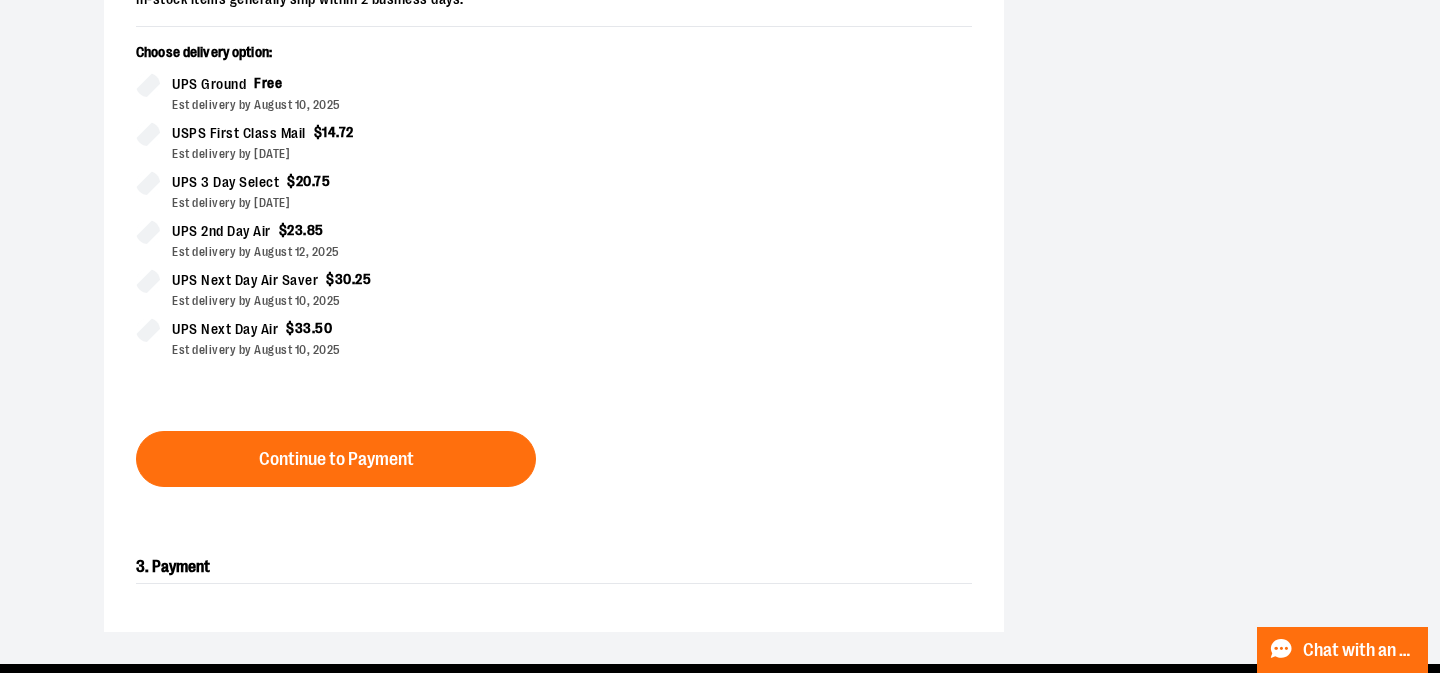 scroll, scrollTop: 663, scrollLeft: 0, axis: vertical 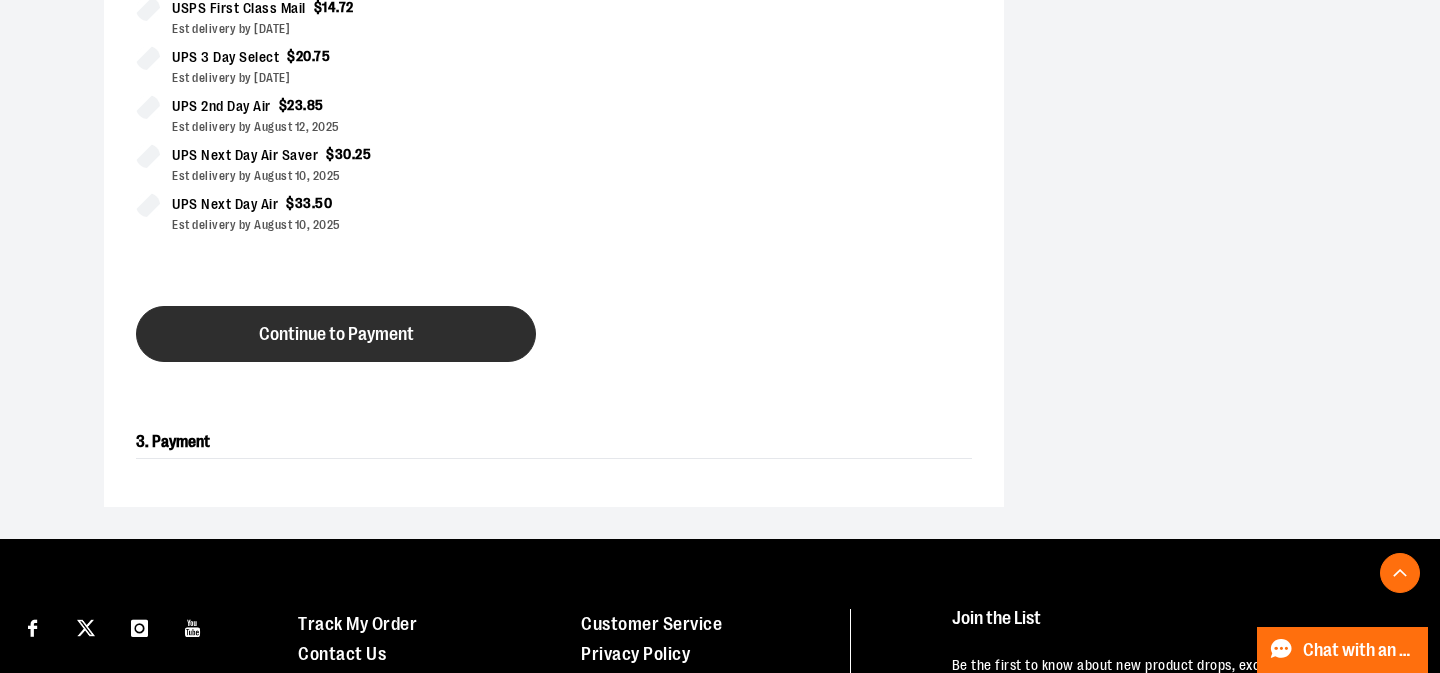 click on "Continue to Payment" at bounding box center [336, 334] 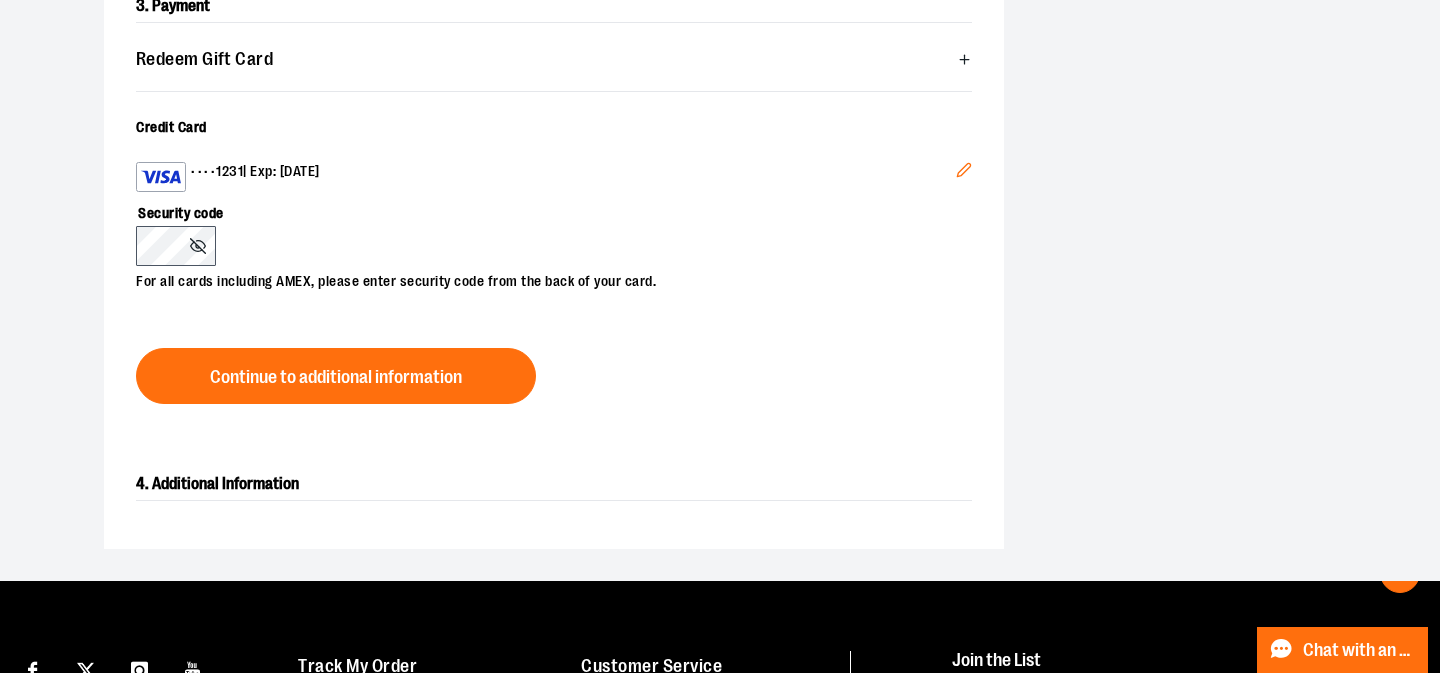 click on "Edit" at bounding box center (964, 173) 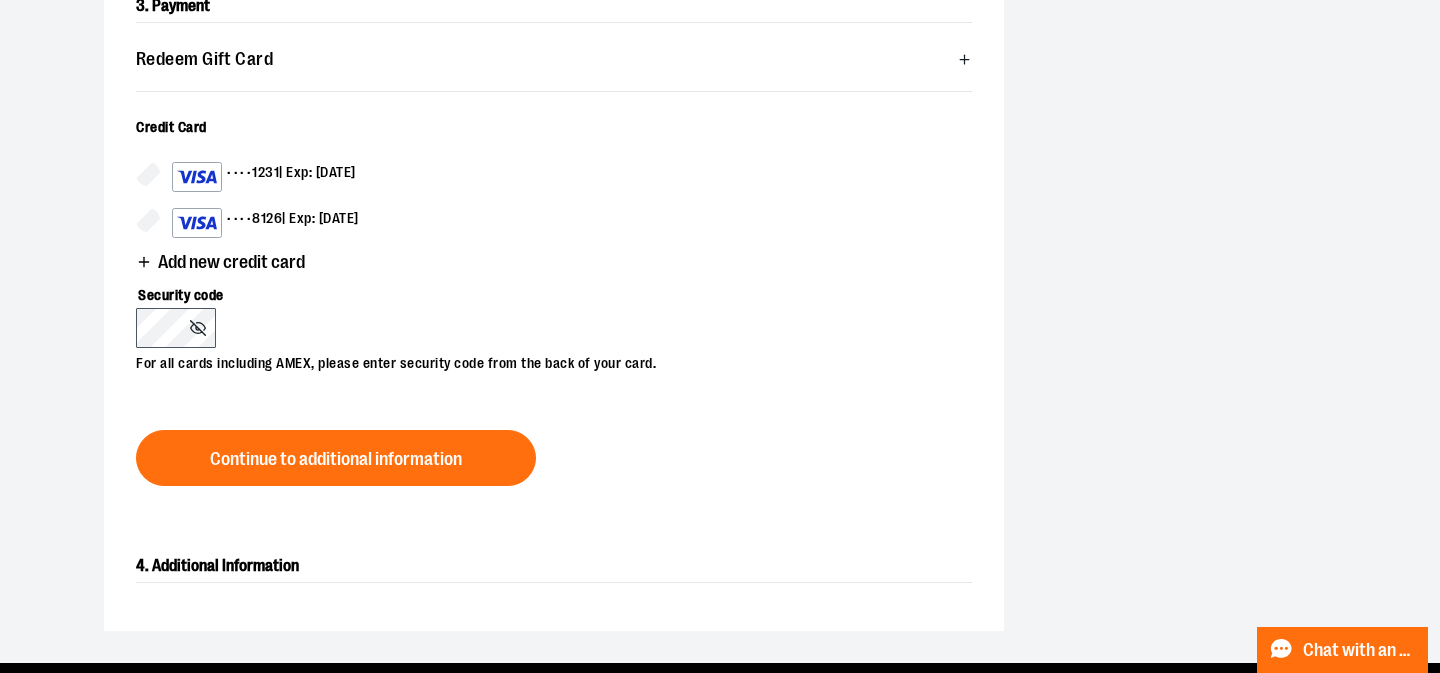 click on "••••  8126  | Exp:   11/2026" at bounding box center (265, 223) 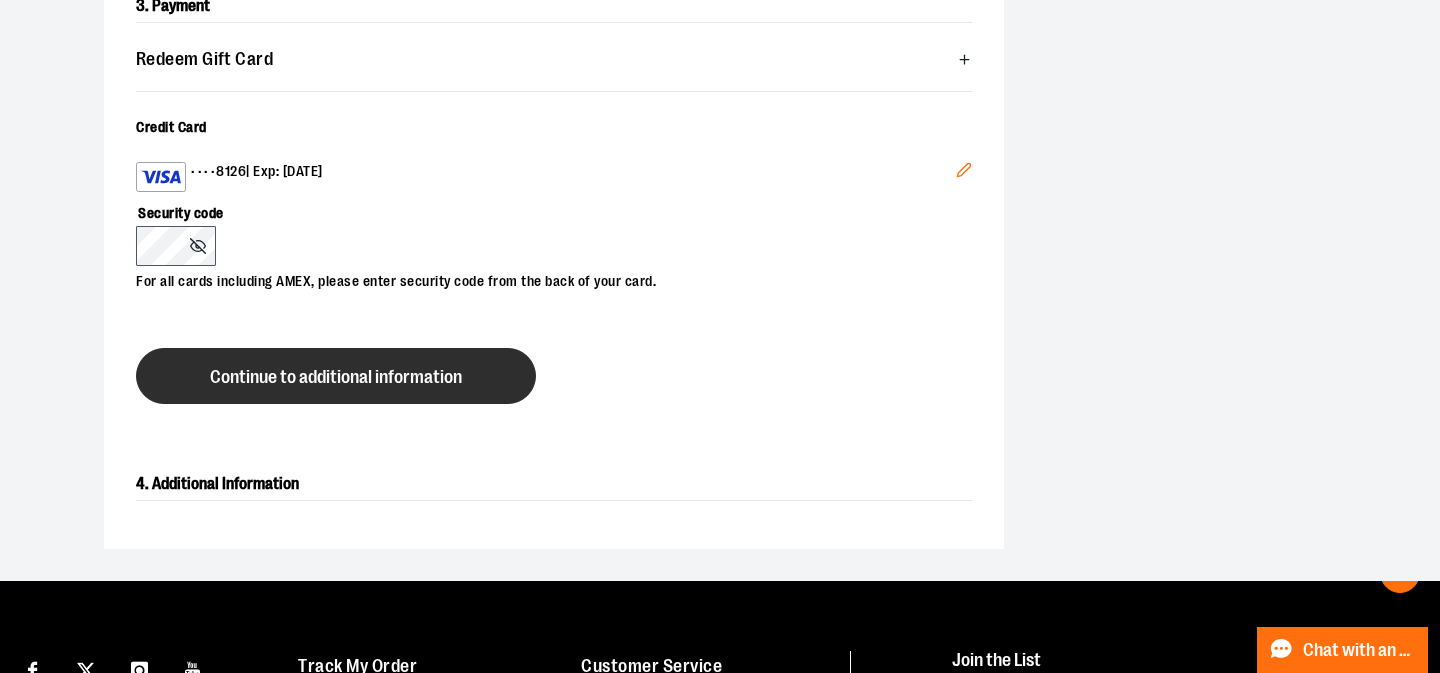 click on "Continue to additional information" at bounding box center (336, 377) 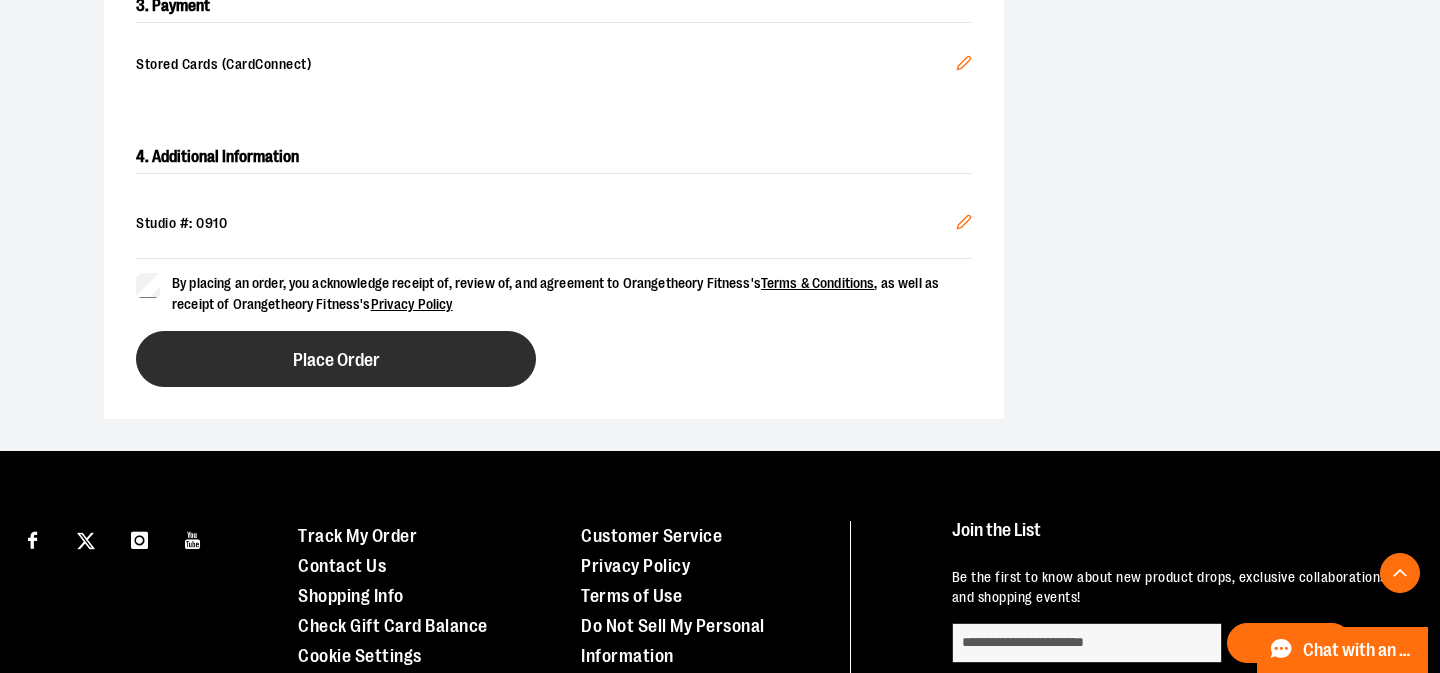 click on "Place Order" at bounding box center [336, 359] 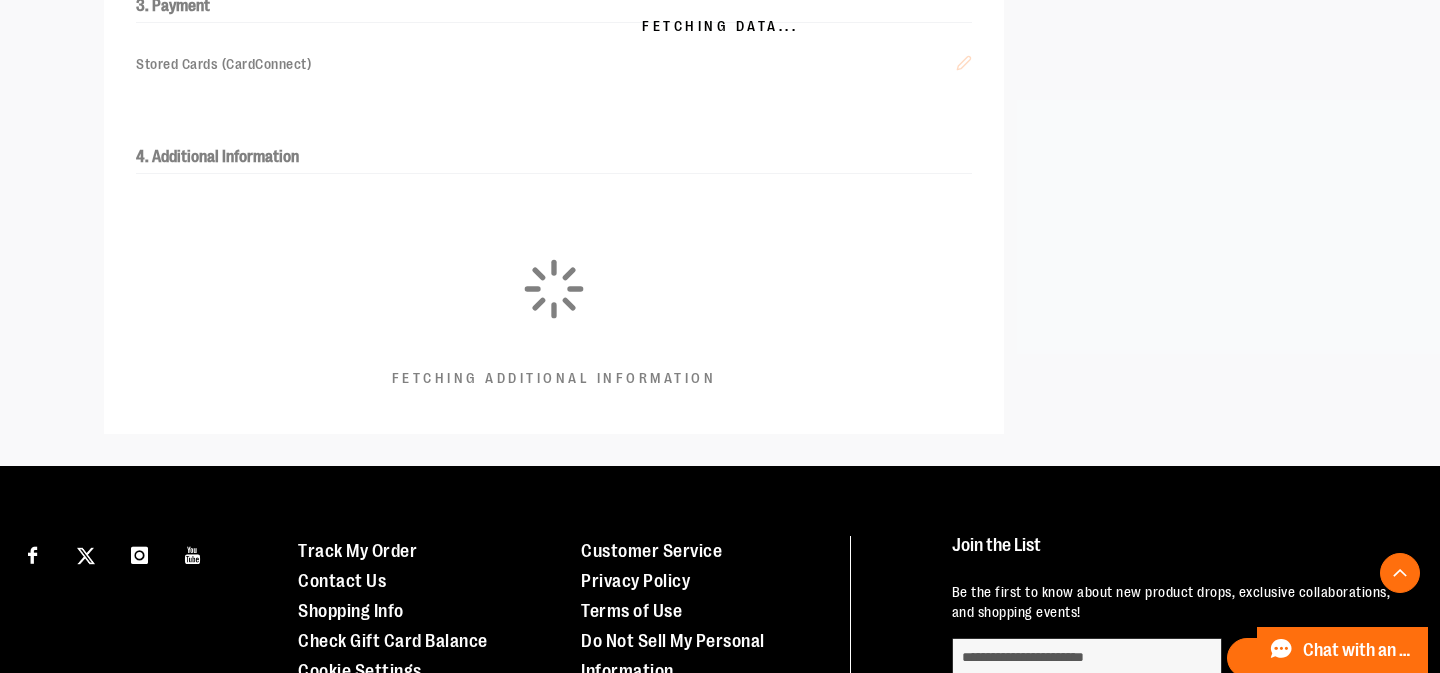 scroll, scrollTop: 645, scrollLeft: 0, axis: vertical 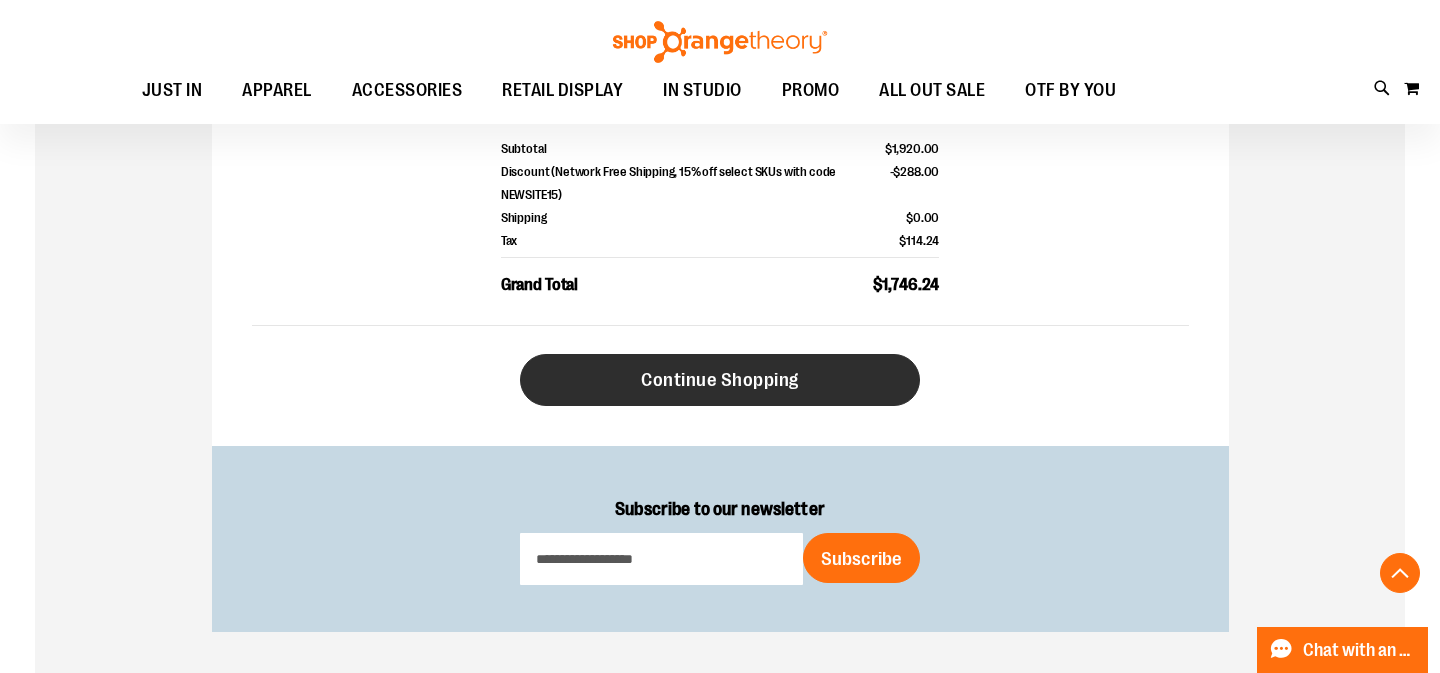 type on "**********" 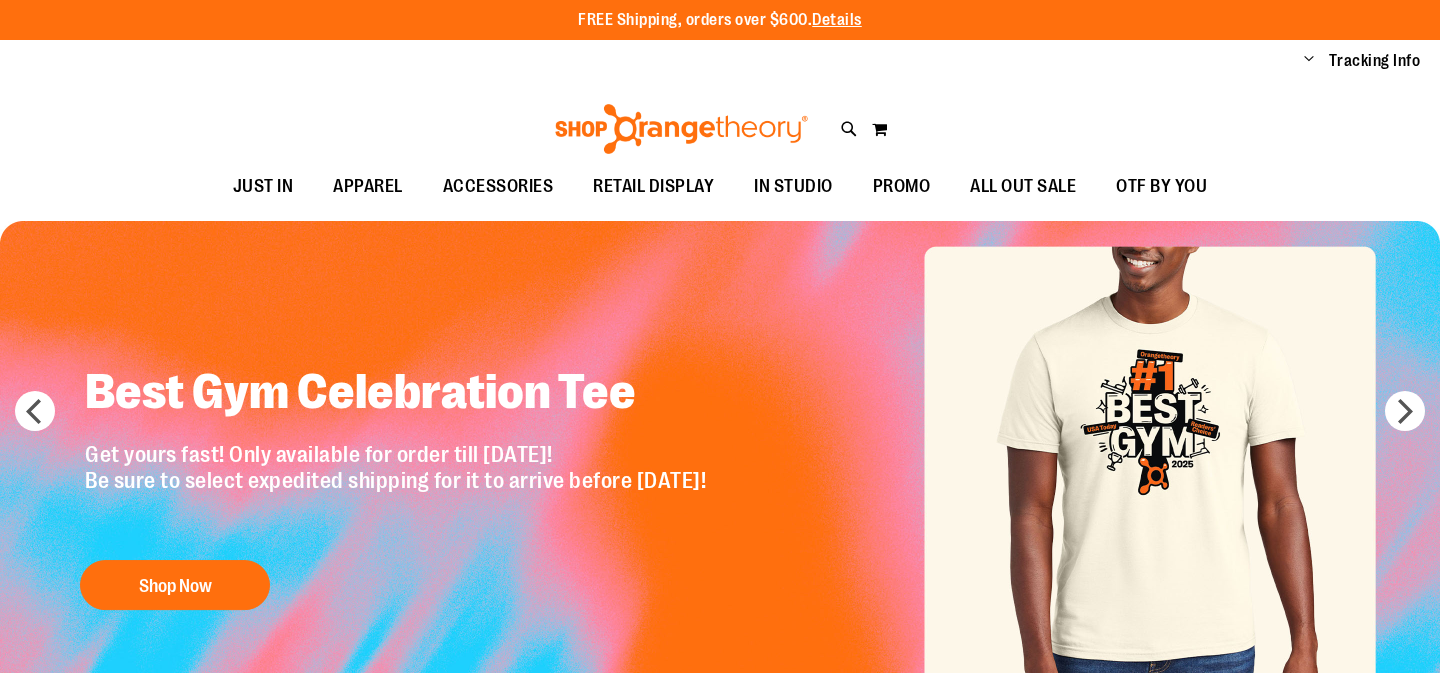 scroll, scrollTop: 0, scrollLeft: 0, axis: both 